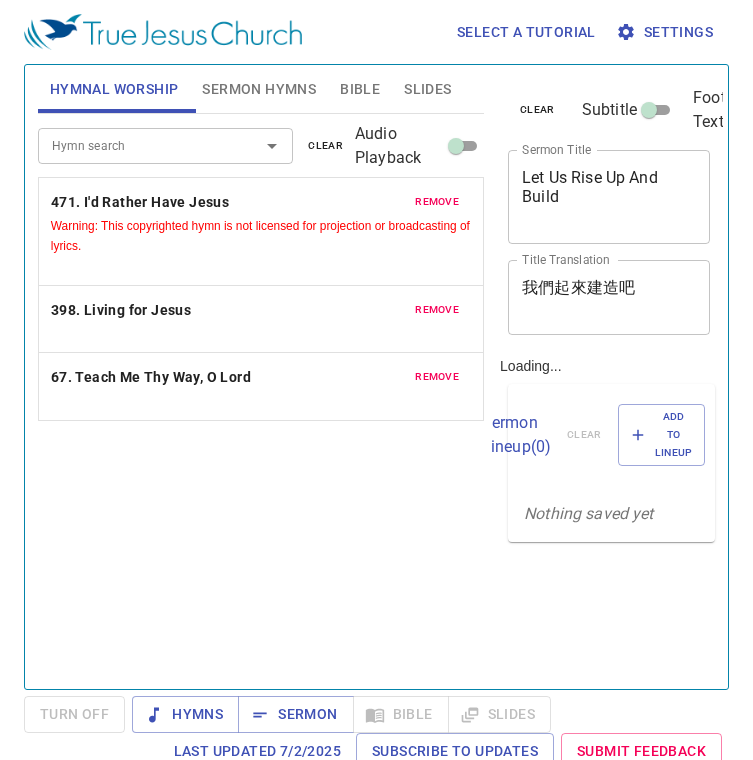 scroll, scrollTop: 0, scrollLeft: 0, axis: both 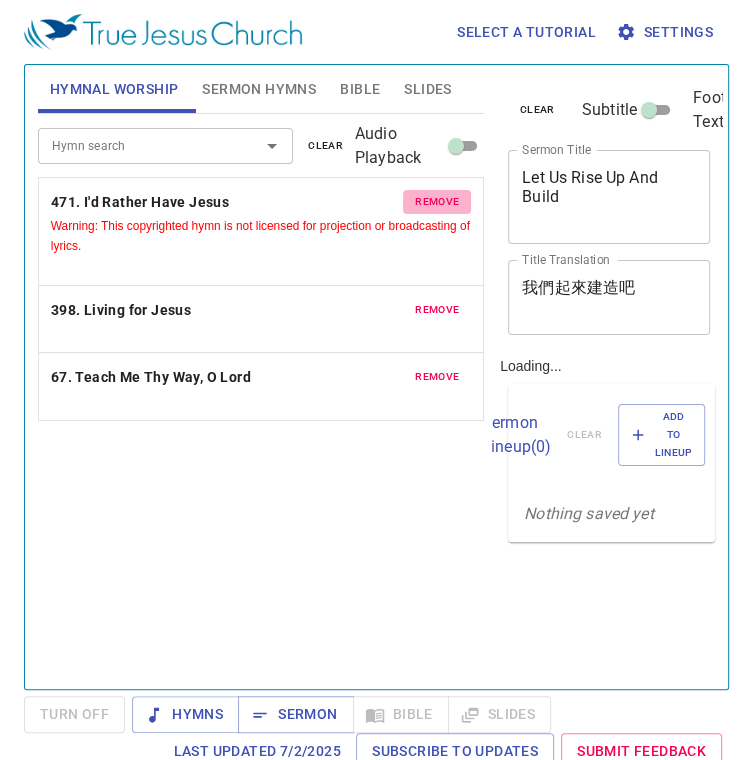 click on "remove" at bounding box center [437, 202] 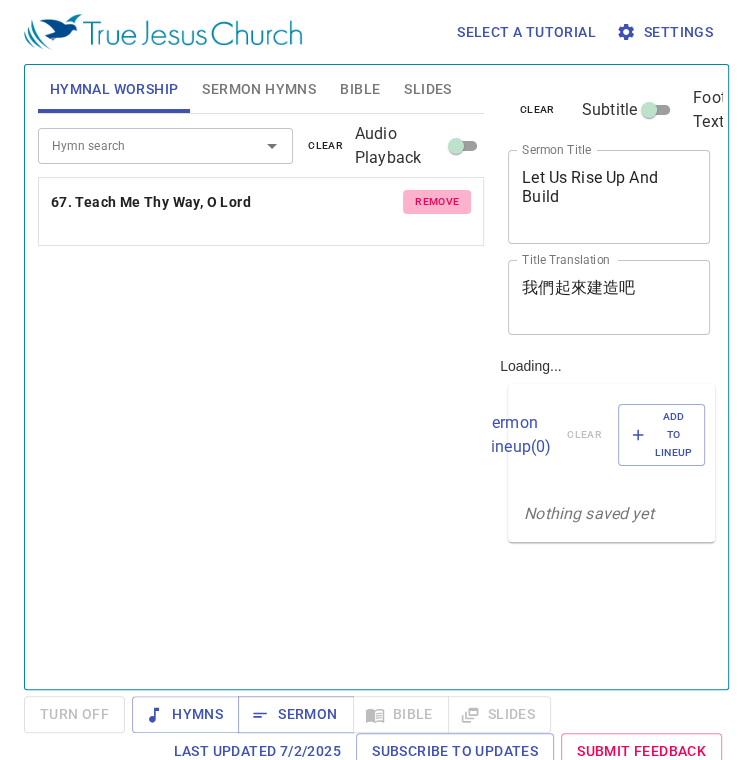 click on "remove" at bounding box center (437, 202) 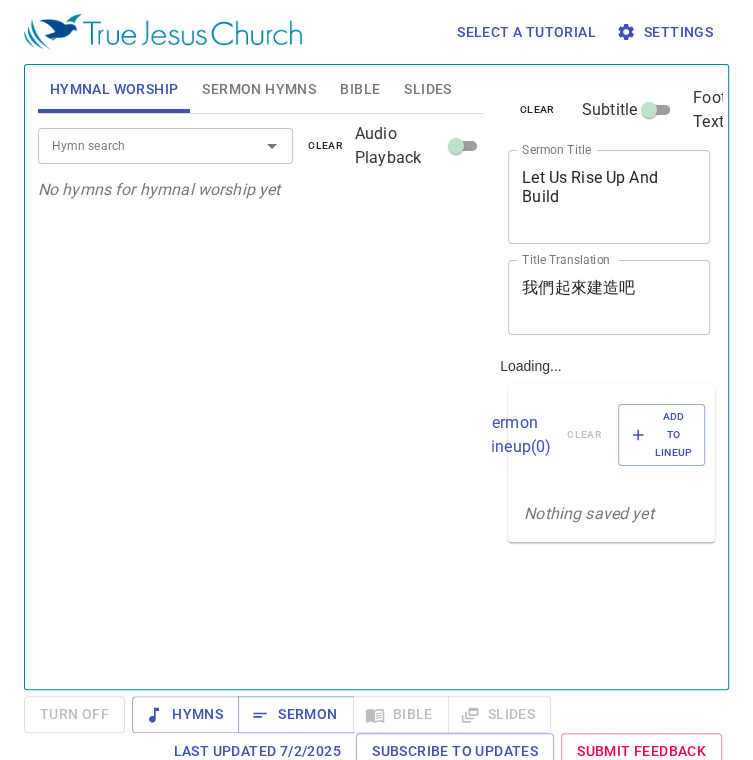 click on "Let Us Rise Up And Build" at bounding box center [609, 196] 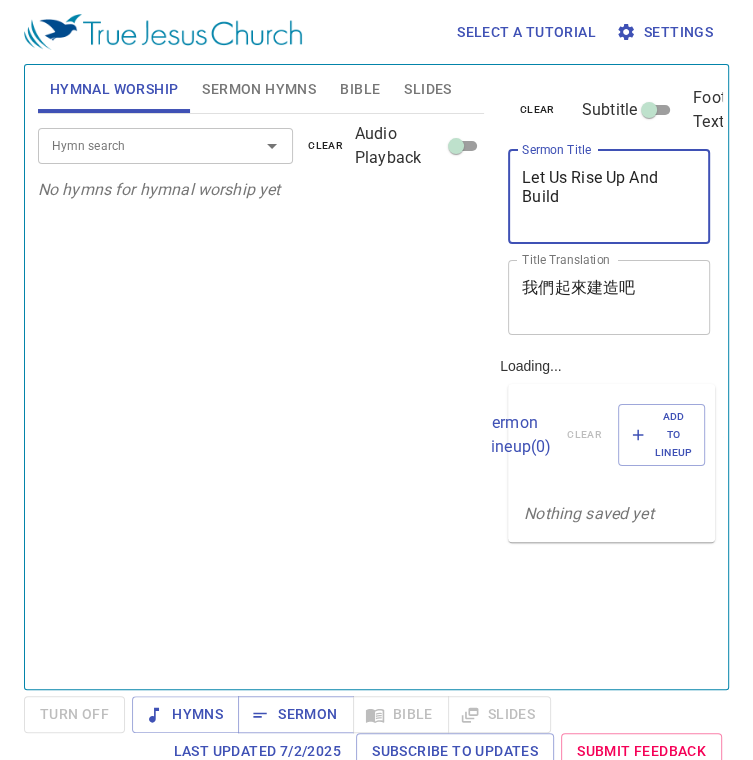 click on "Let Us Rise Up And Build" at bounding box center (609, 196) 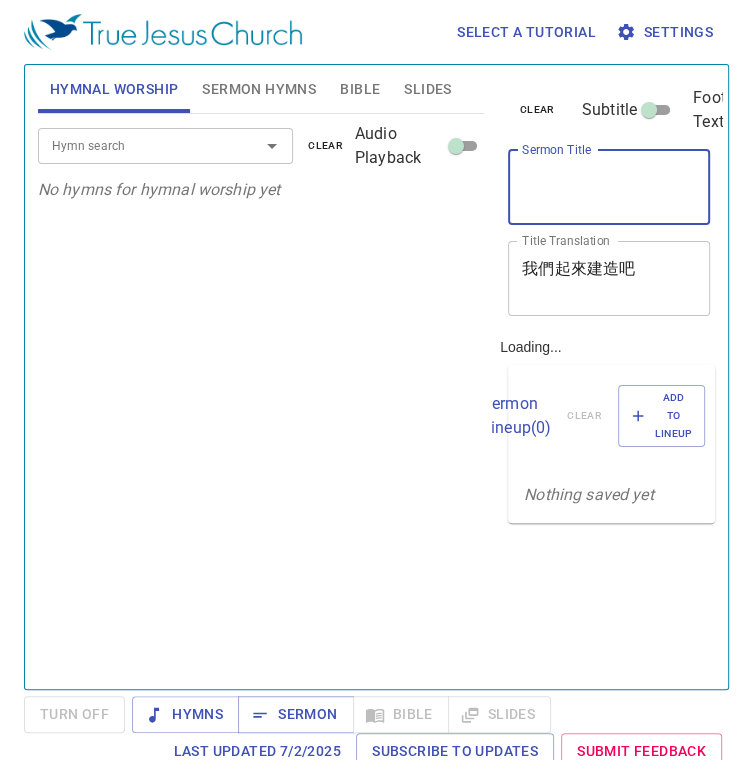 type 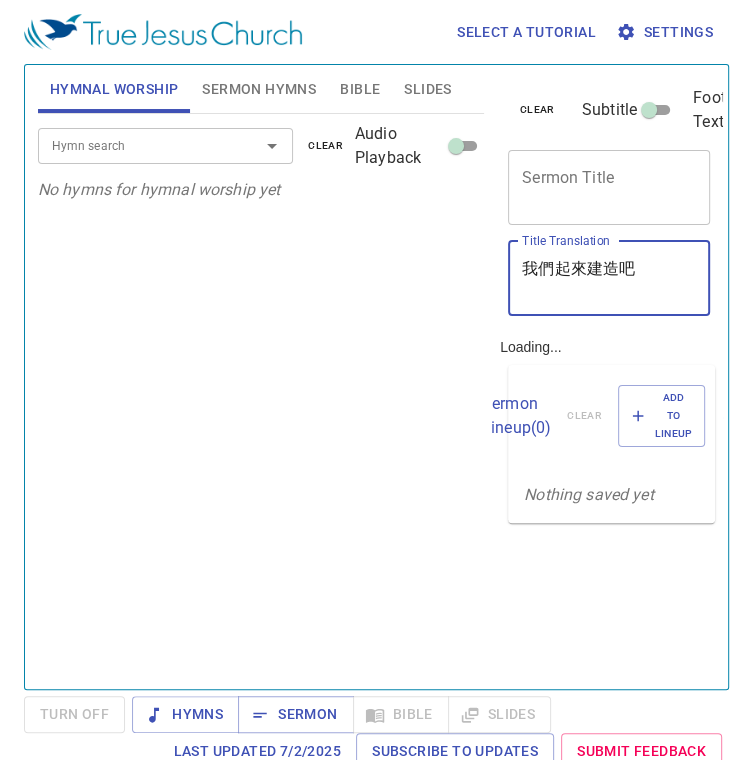 click on "我們起來建造吧 x Title Translation" at bounding box center (609, 278) 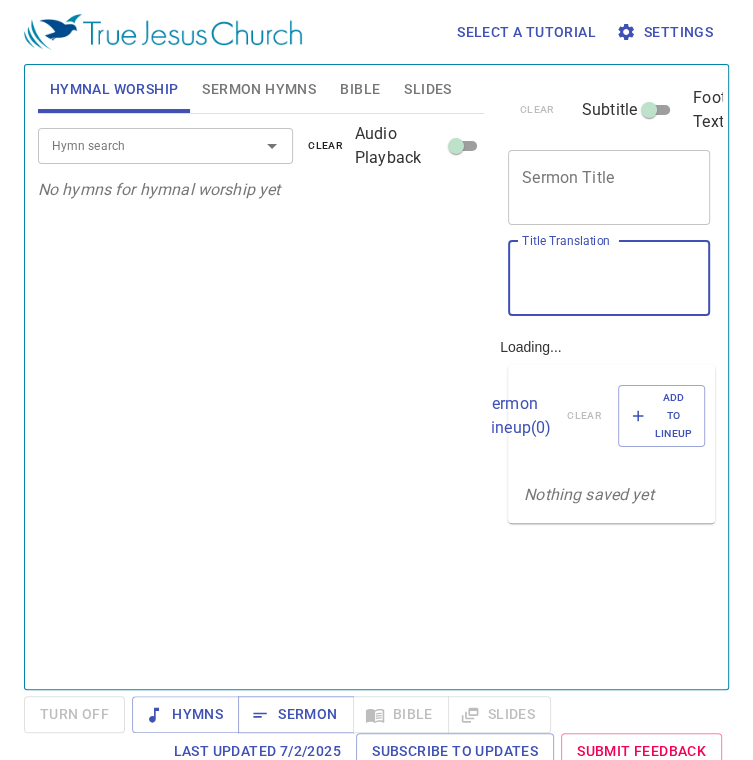 type 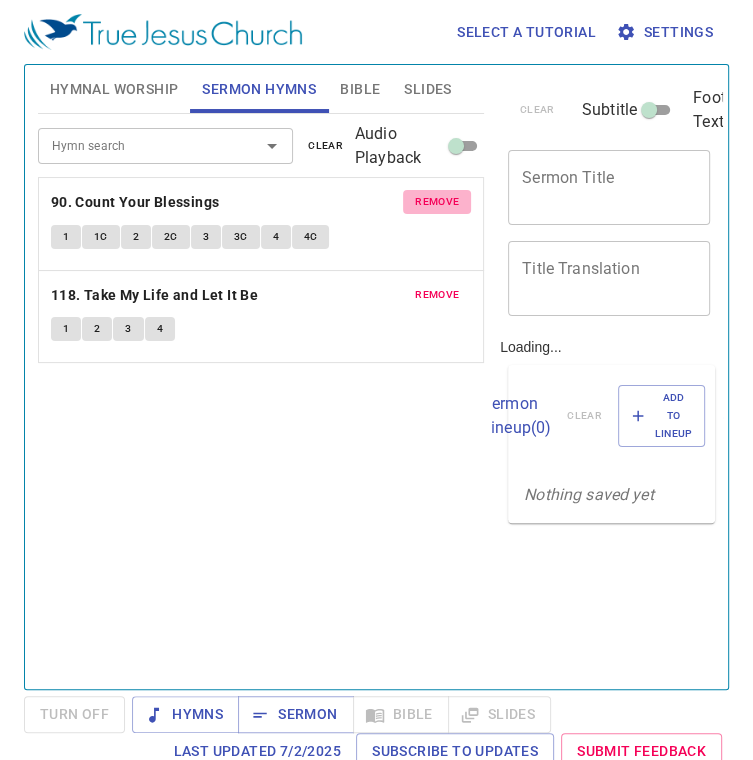 click on "remove" at bounding box center (437, 202) 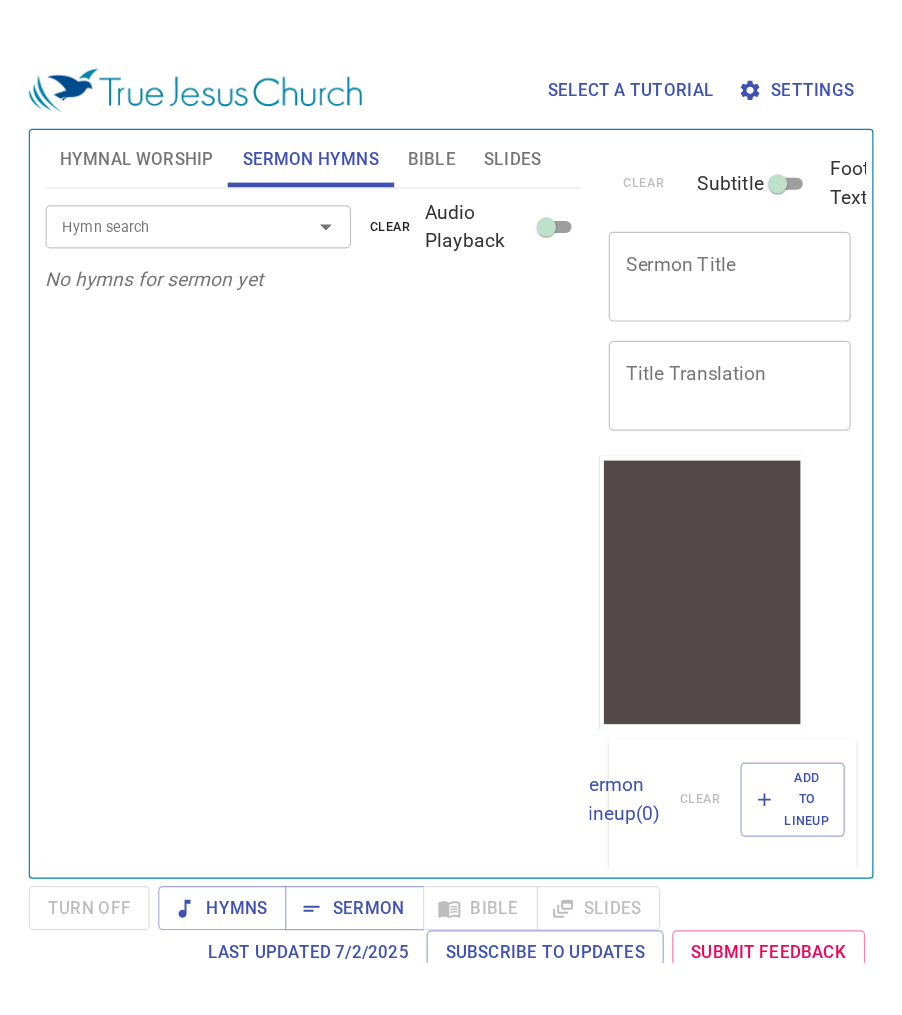 scroll, scrollTop: 0, scrollLeft: 0, axis: both 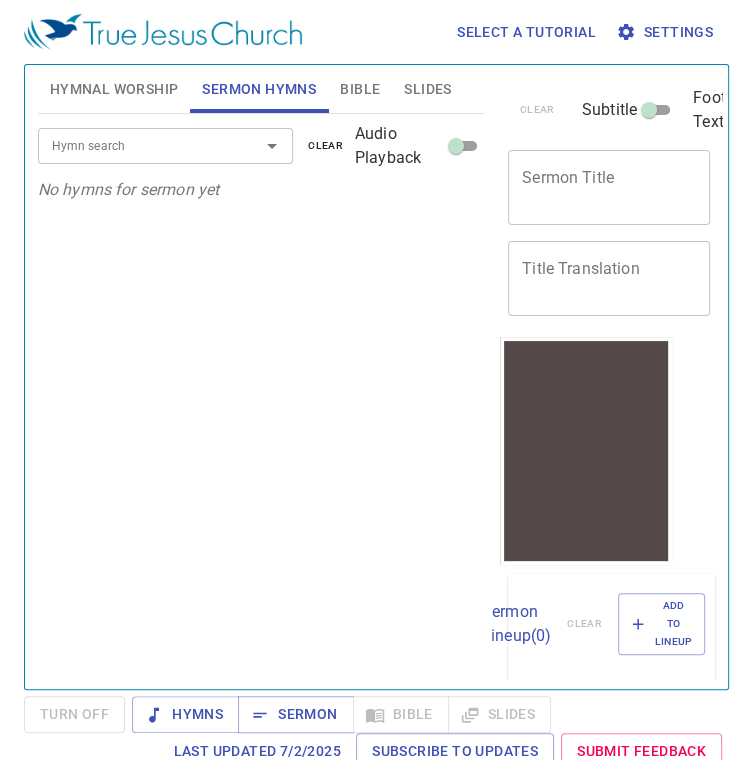 click on "Hymn search Hymn search   clear Audio Playback No hymns for sermon yet" at bounding box center (261, 393) 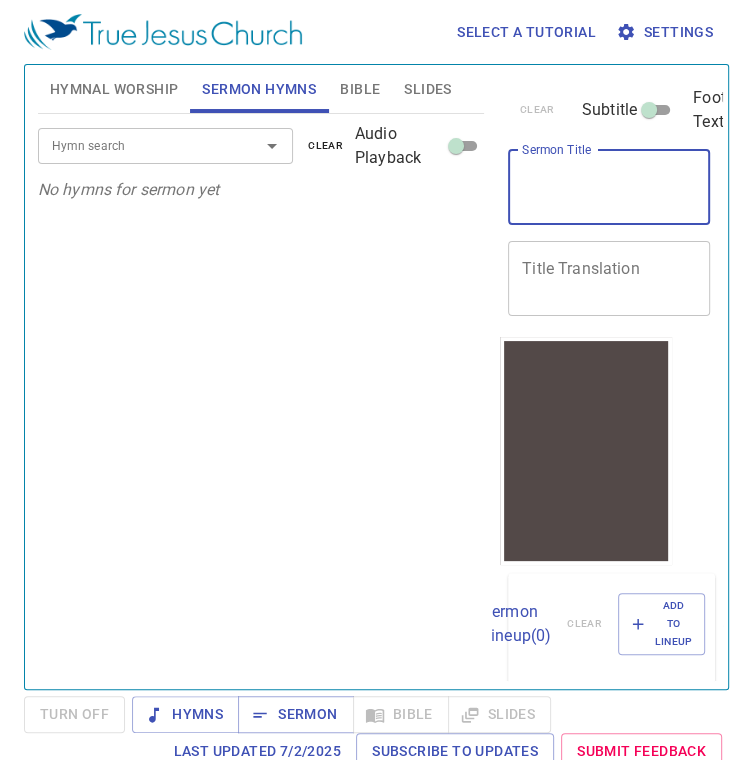 click on "Sermon Title" at bounding box center (609, 187) 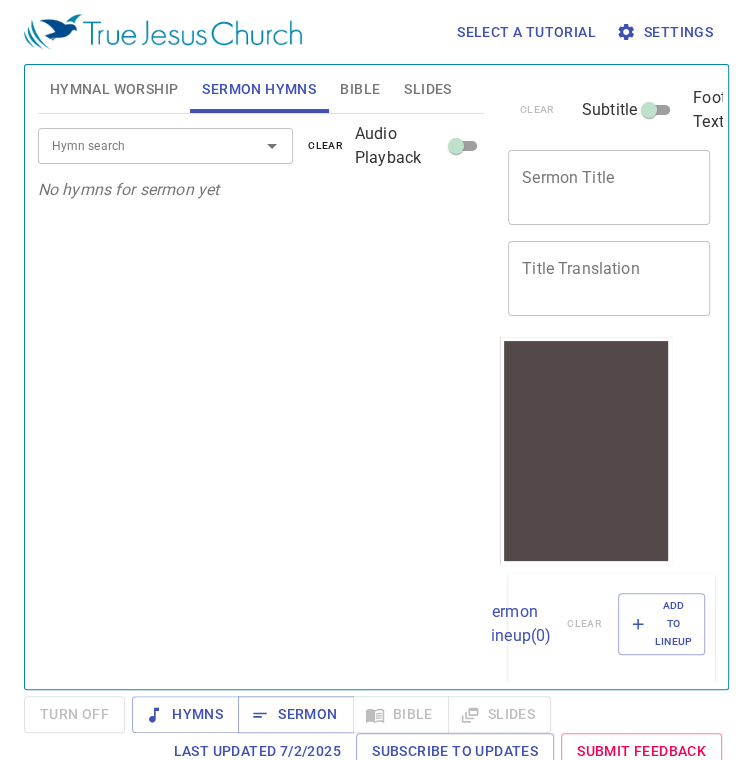 click on "x Sermon Title" at bounding box center (609, 187) 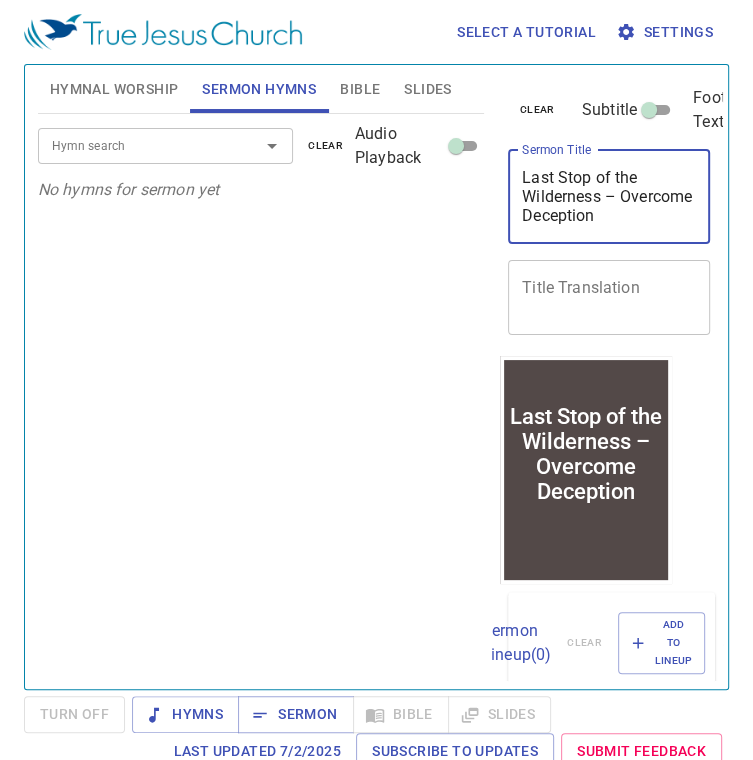 type on "Last Stop of the Wilderness – Overcome Deception" 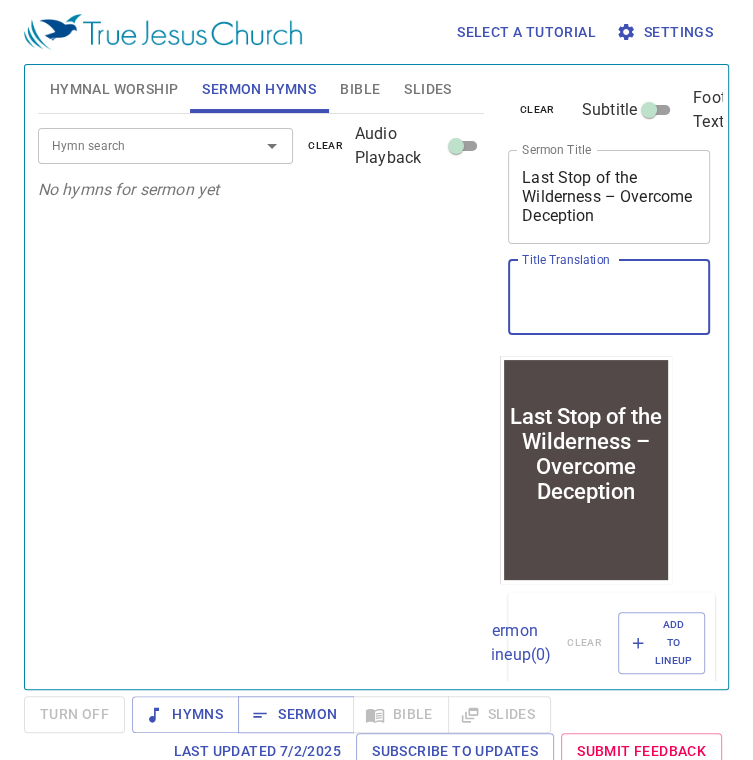 click on "Title Translation" at bounding box center [609, 297] 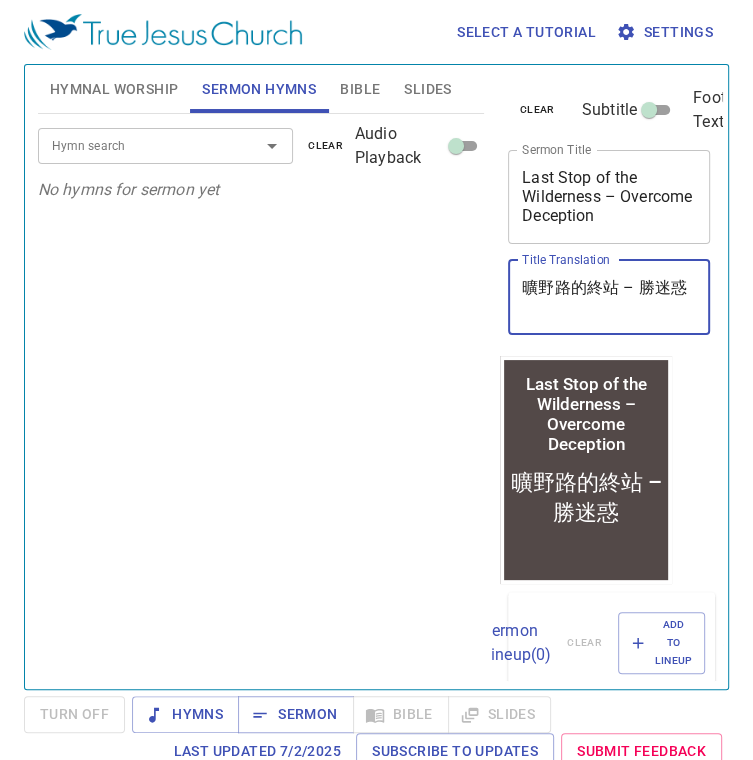 type on "曠野路的終站 – 勝迷惑" 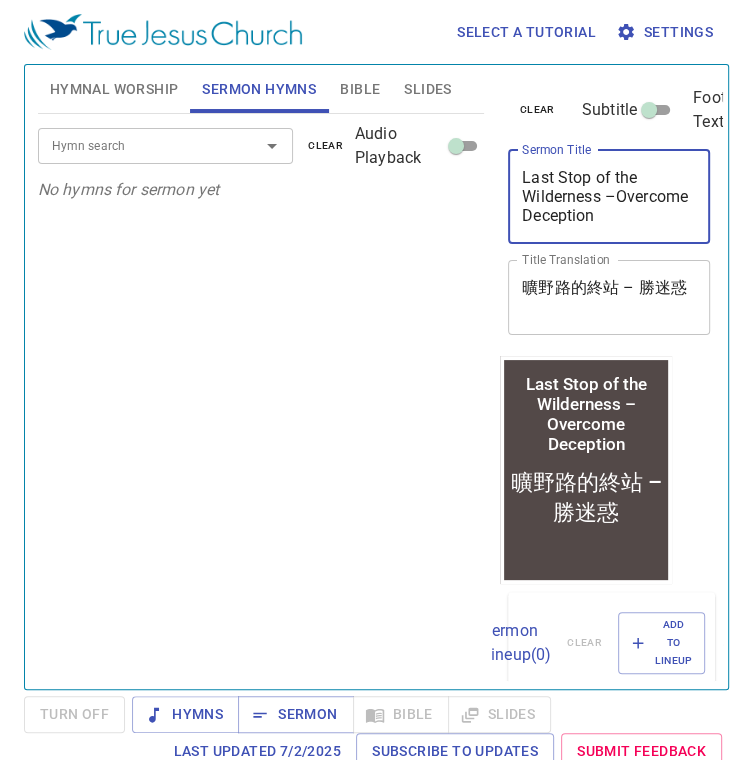type on "Last Stop of the Wilderness – Overcome Deception" 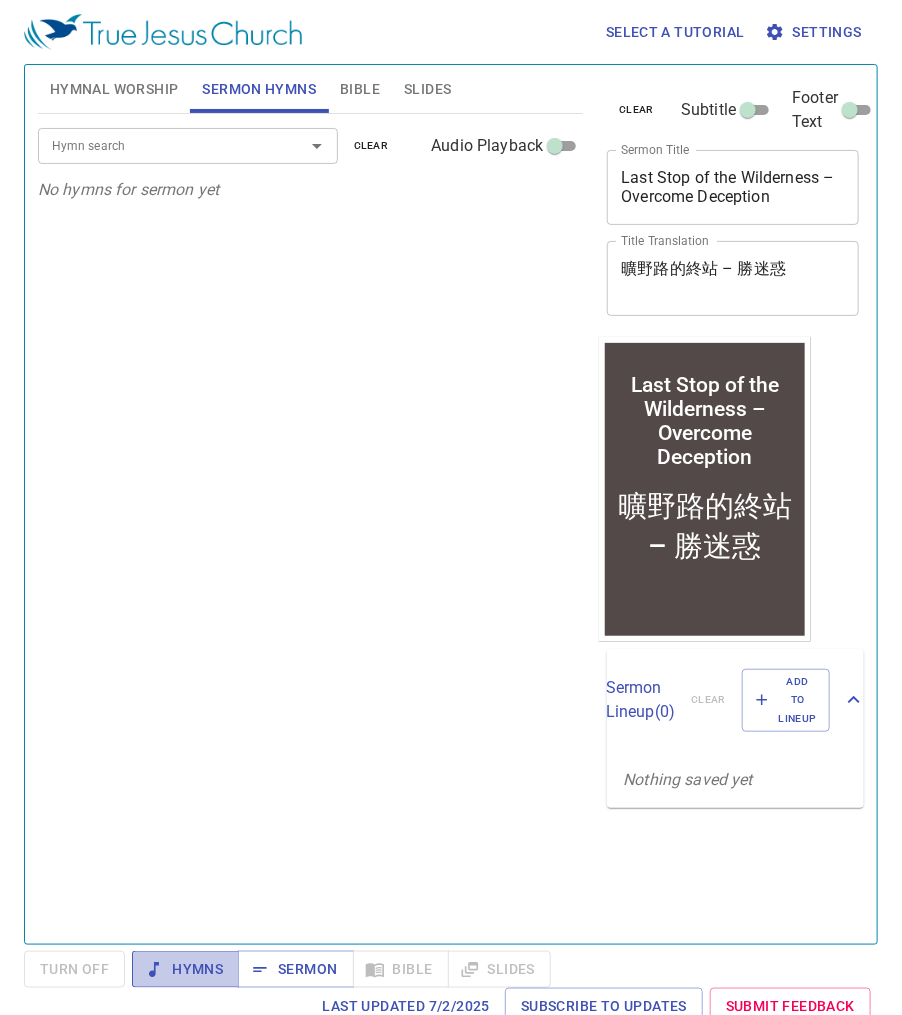 click on "Hymns" at bounding box center [185, 969] 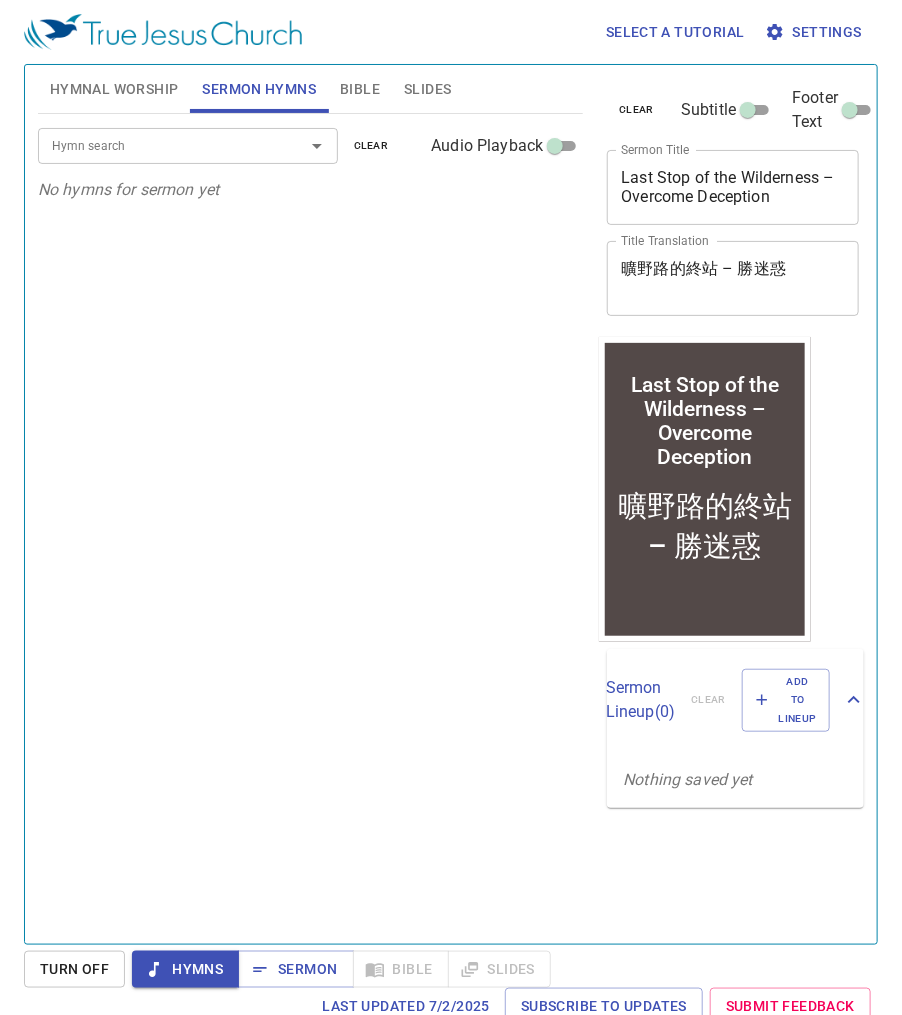 click on "Hymn search Hymn search   clear Audio Playback No hymns for sermon yet" at bounding box center (311, 520) 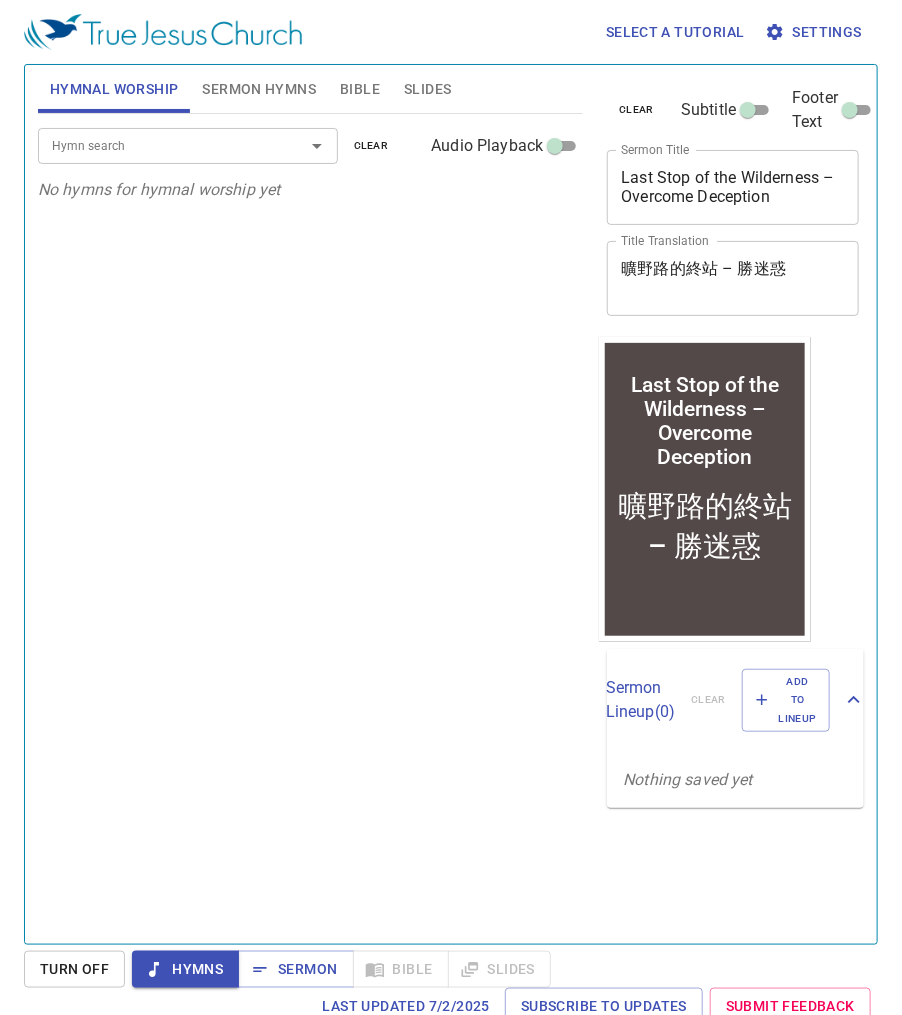 click on "Hymn search" at bounding box center (158, 145) 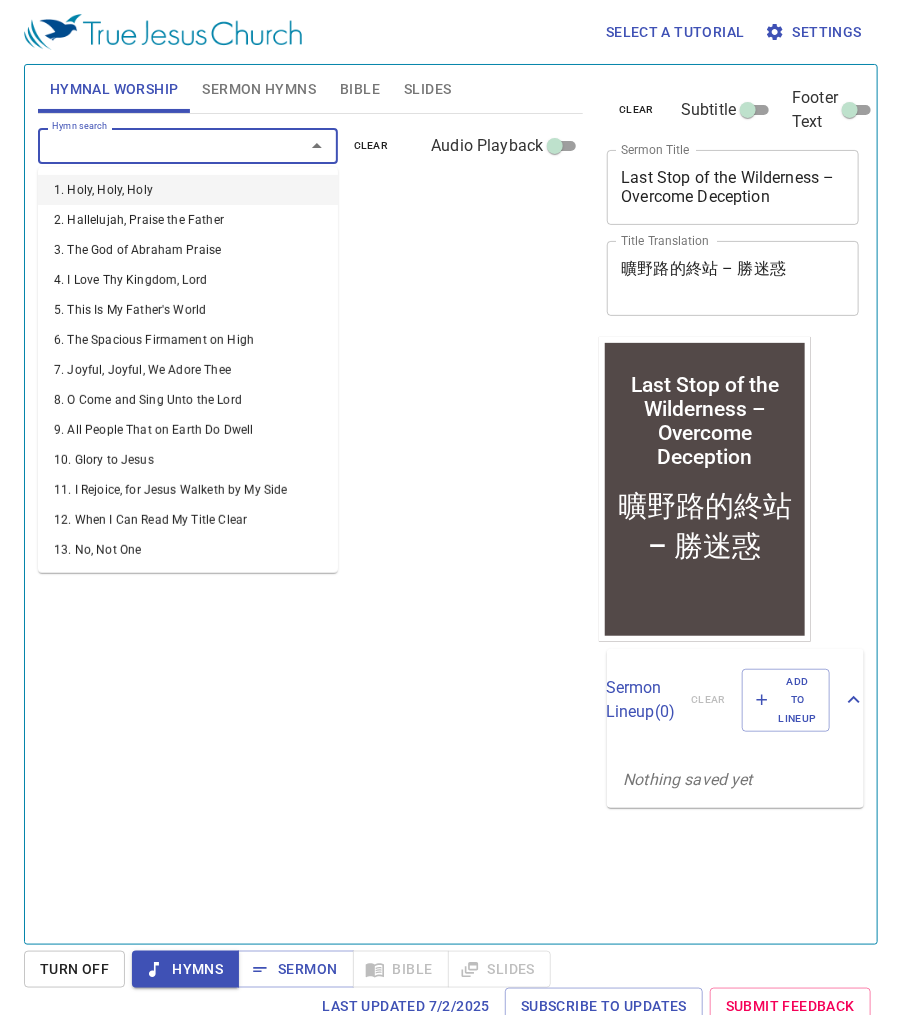 click on "Sermon Hymns" at bounding box center [259, 89] 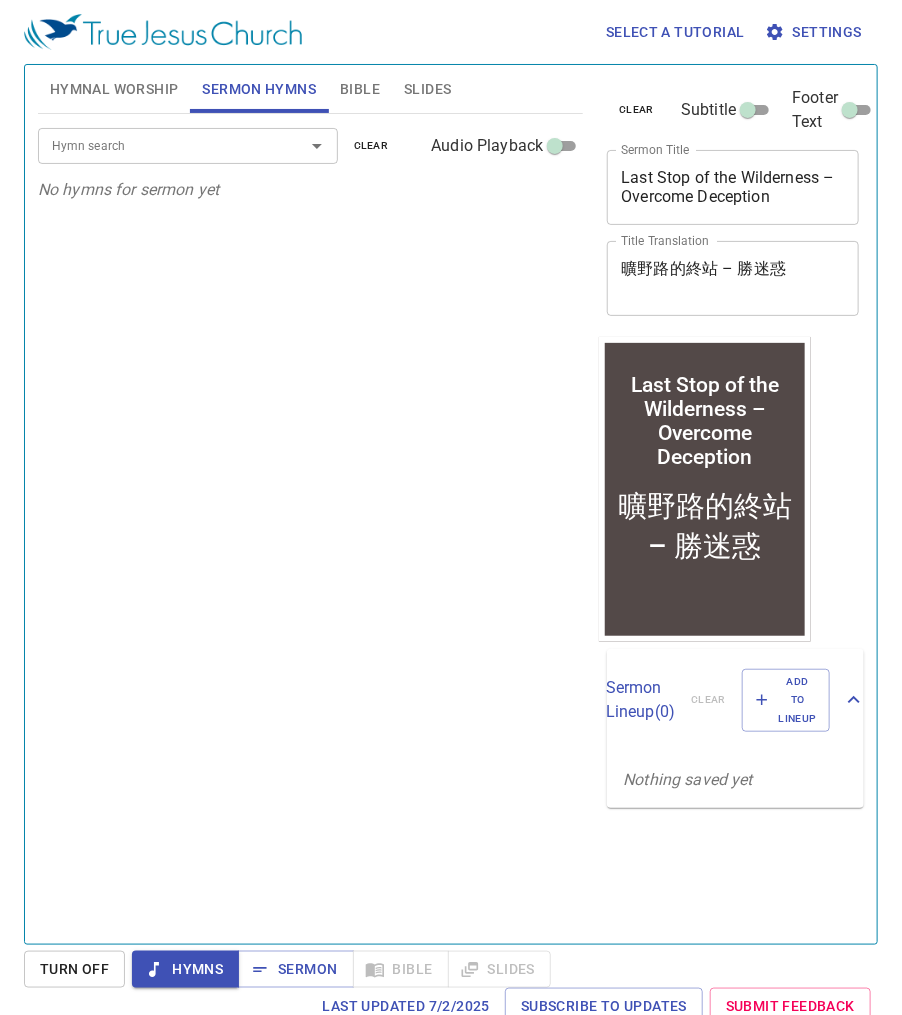 click on "Hymnal Worship" at bounding box center (114, 89) 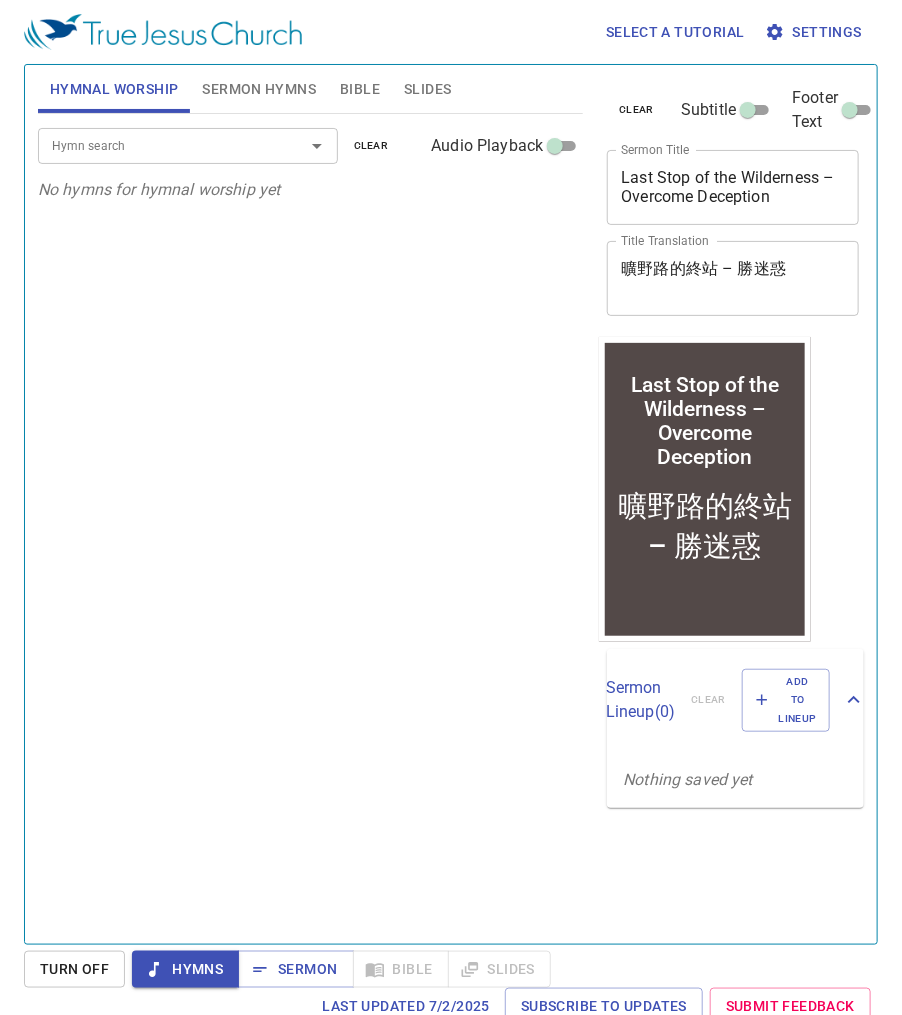 click on "Hymn search" at bounding box center (158, 145) 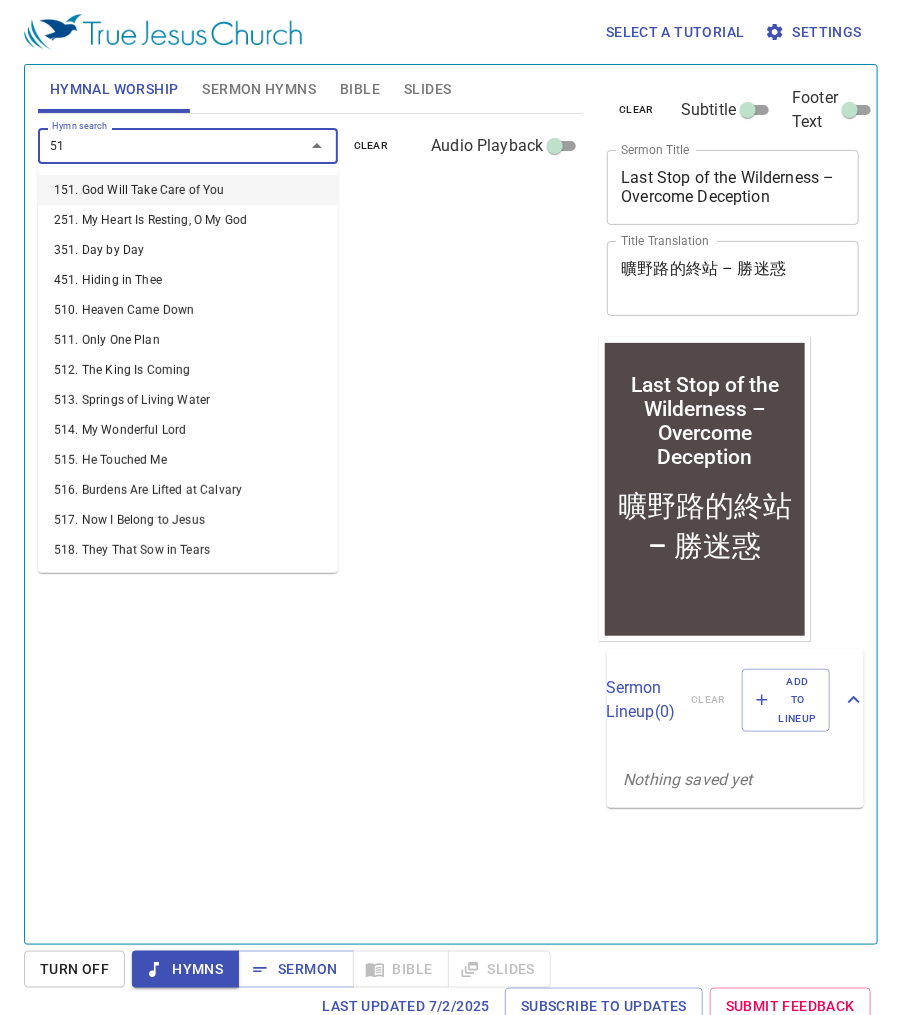 type on "517" 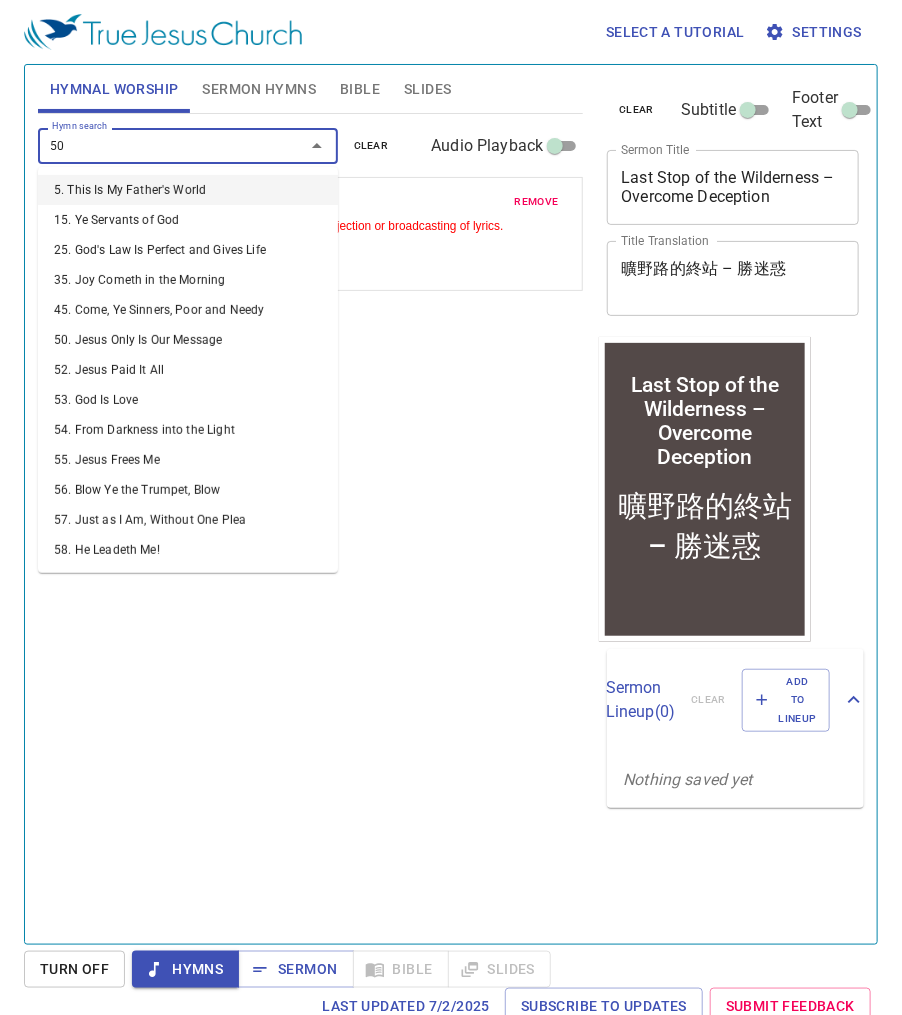type on "505" 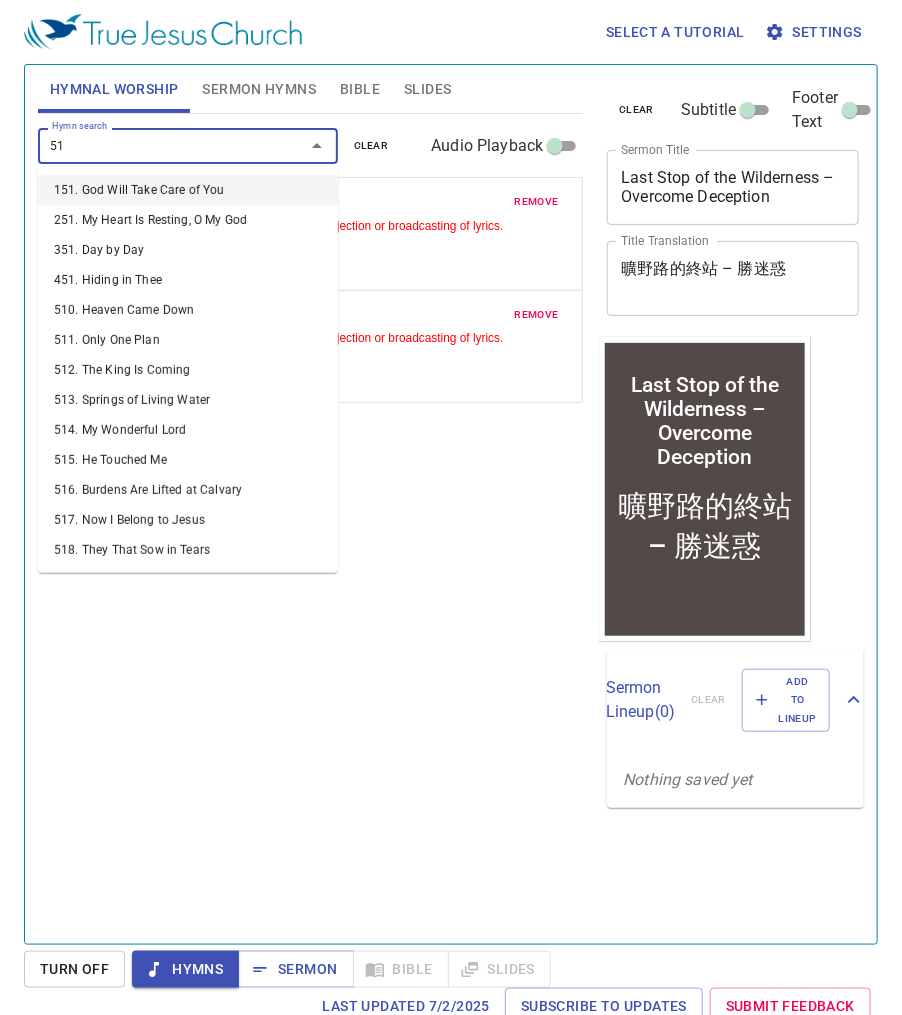 type on "511" 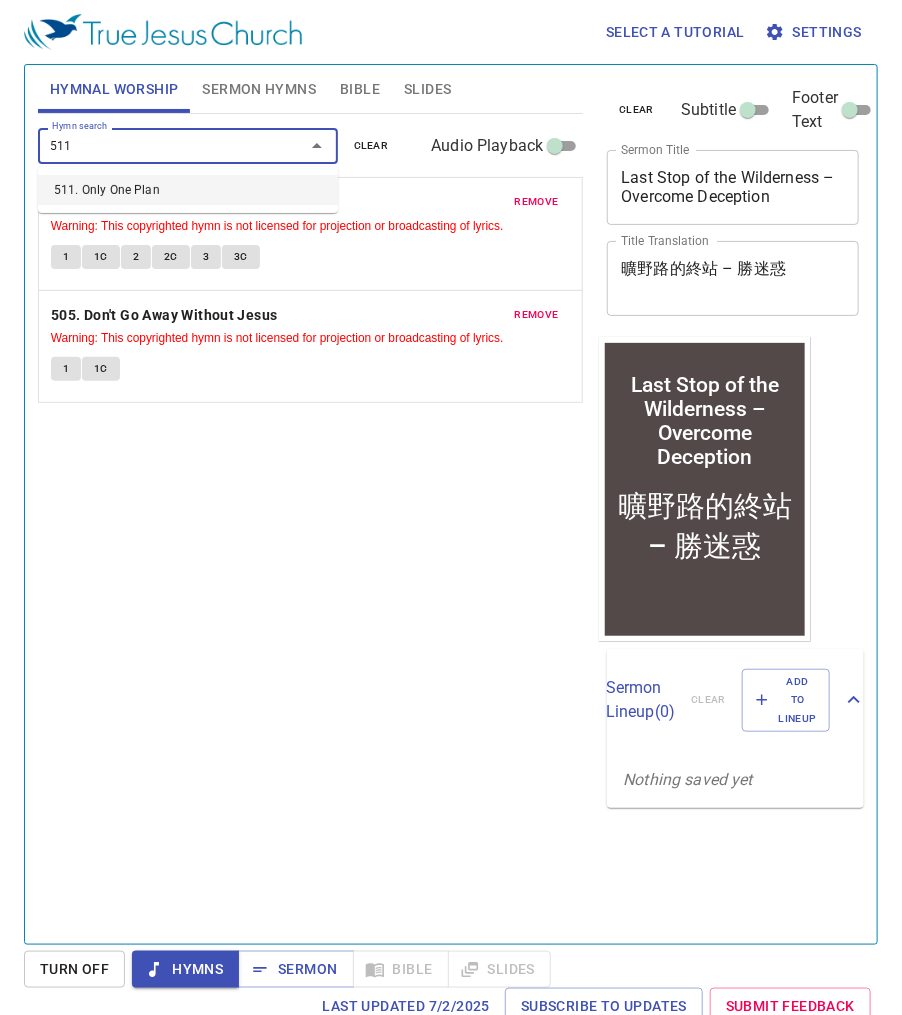 type 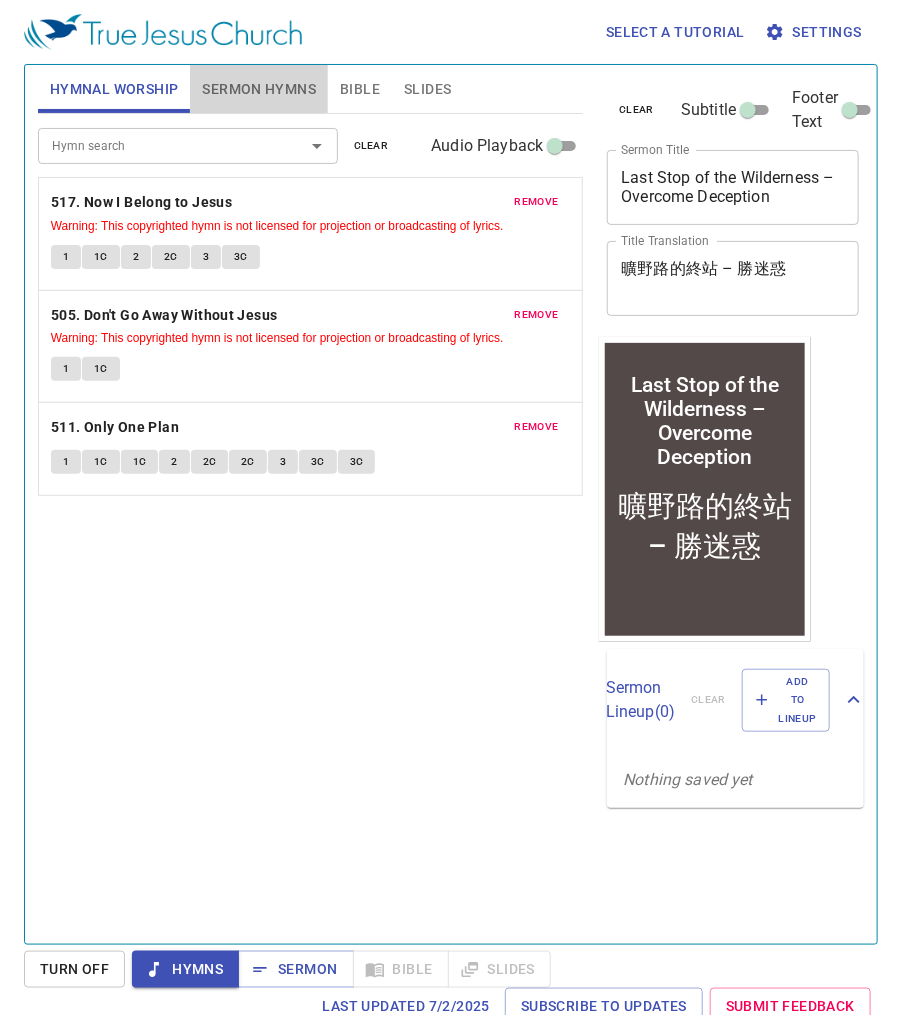 click on "Sermon Hymns" at bounding box center (259, 89) 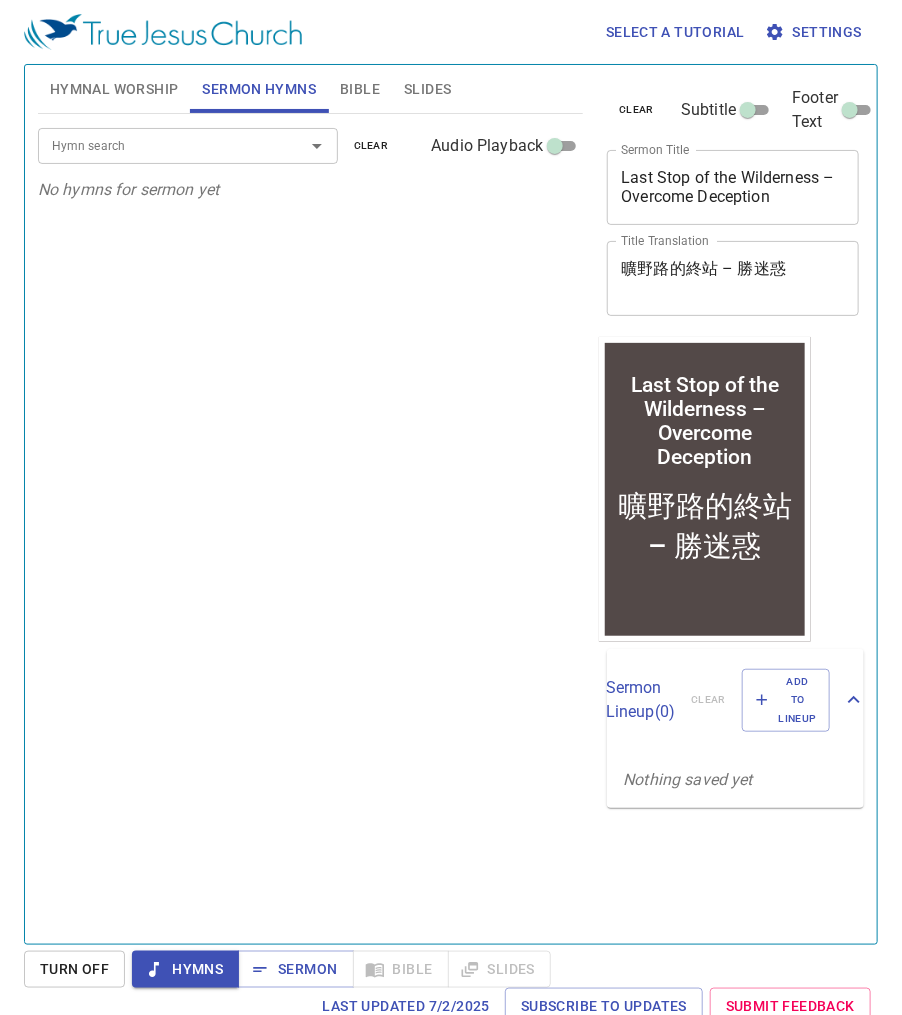 click on "Hymn search" at bounding box center (188, 145) 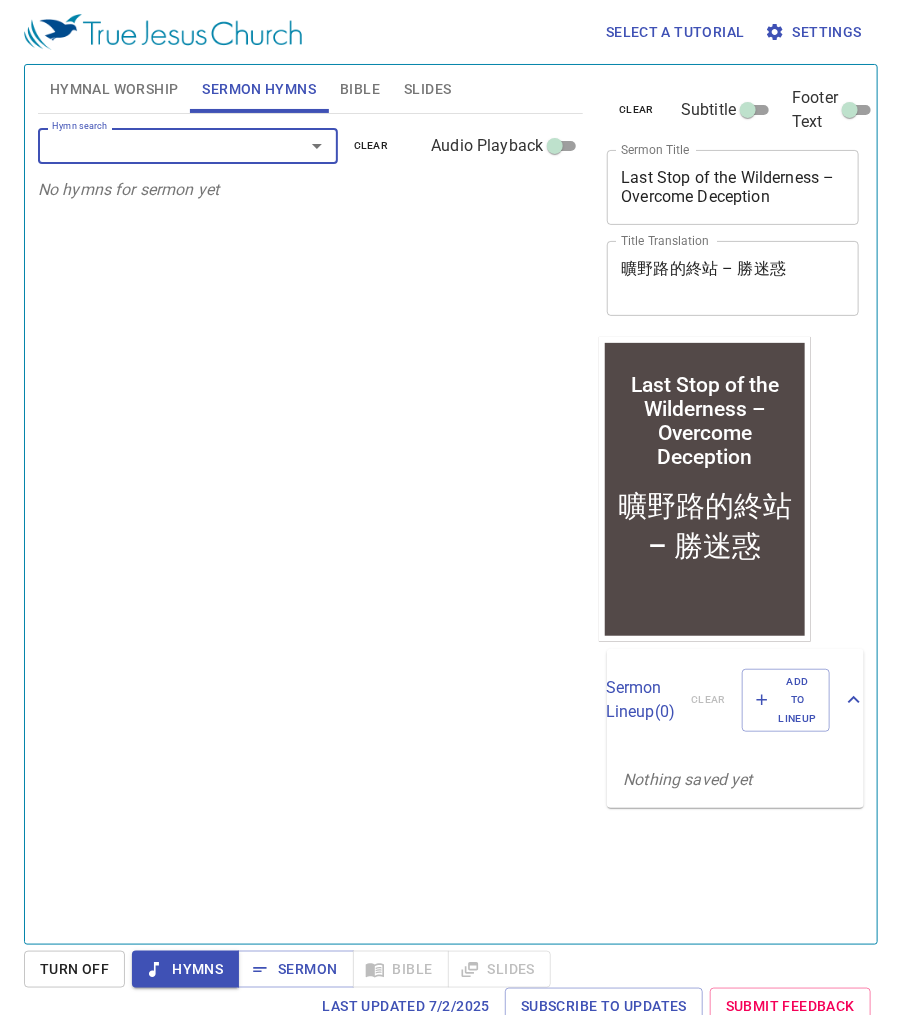 click on "Hymn search" at bounding box center (158, 145) 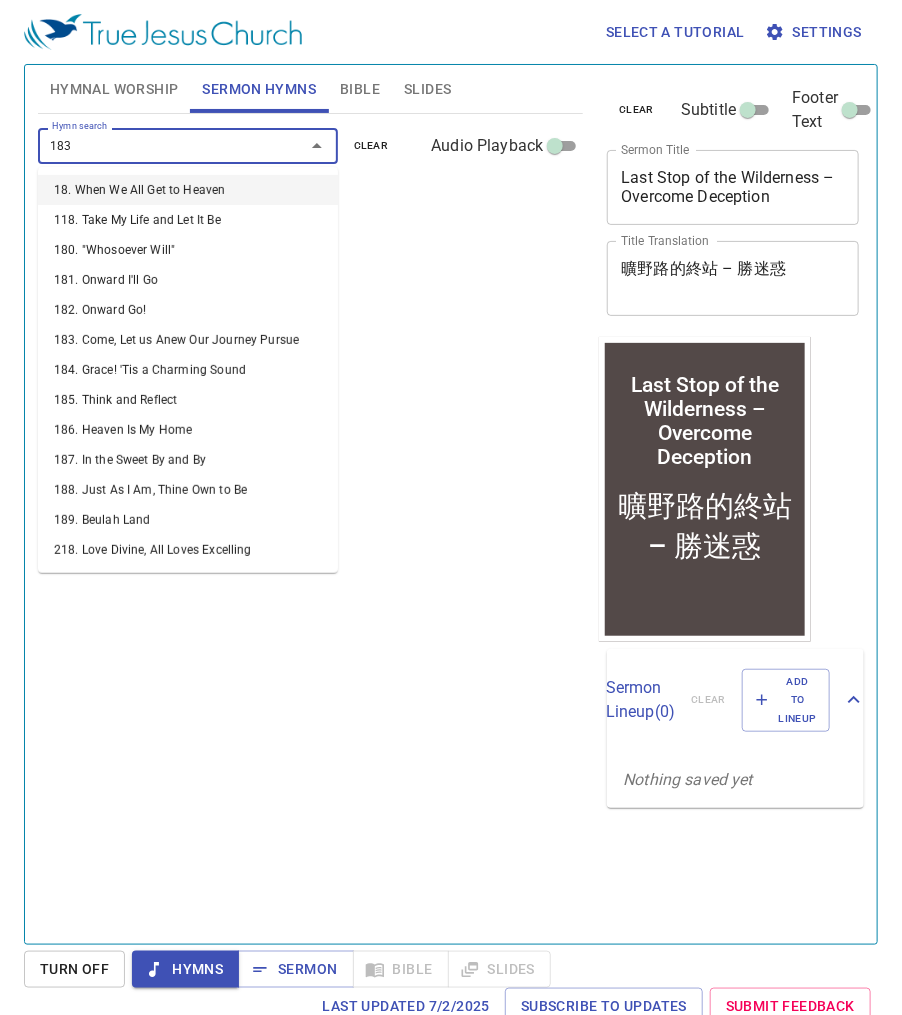 type on "183. Come, Let us Anew Our Journey Pursue" 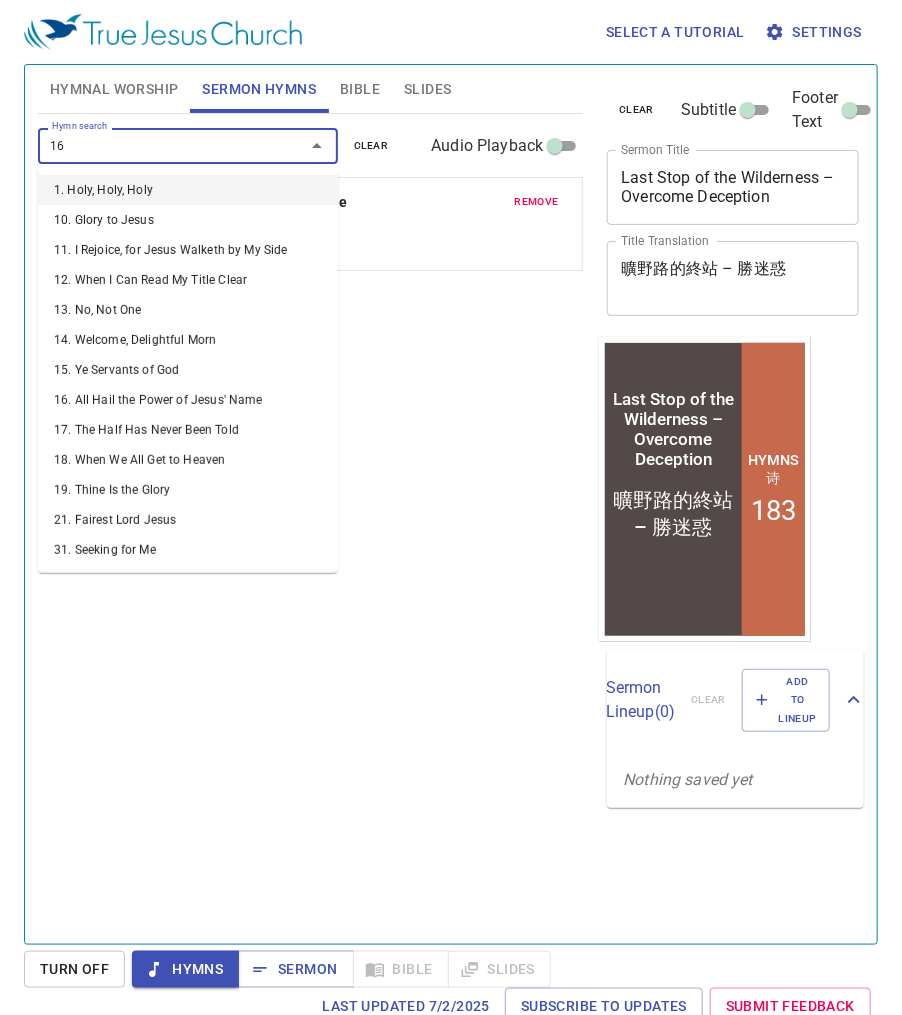 type on "167" 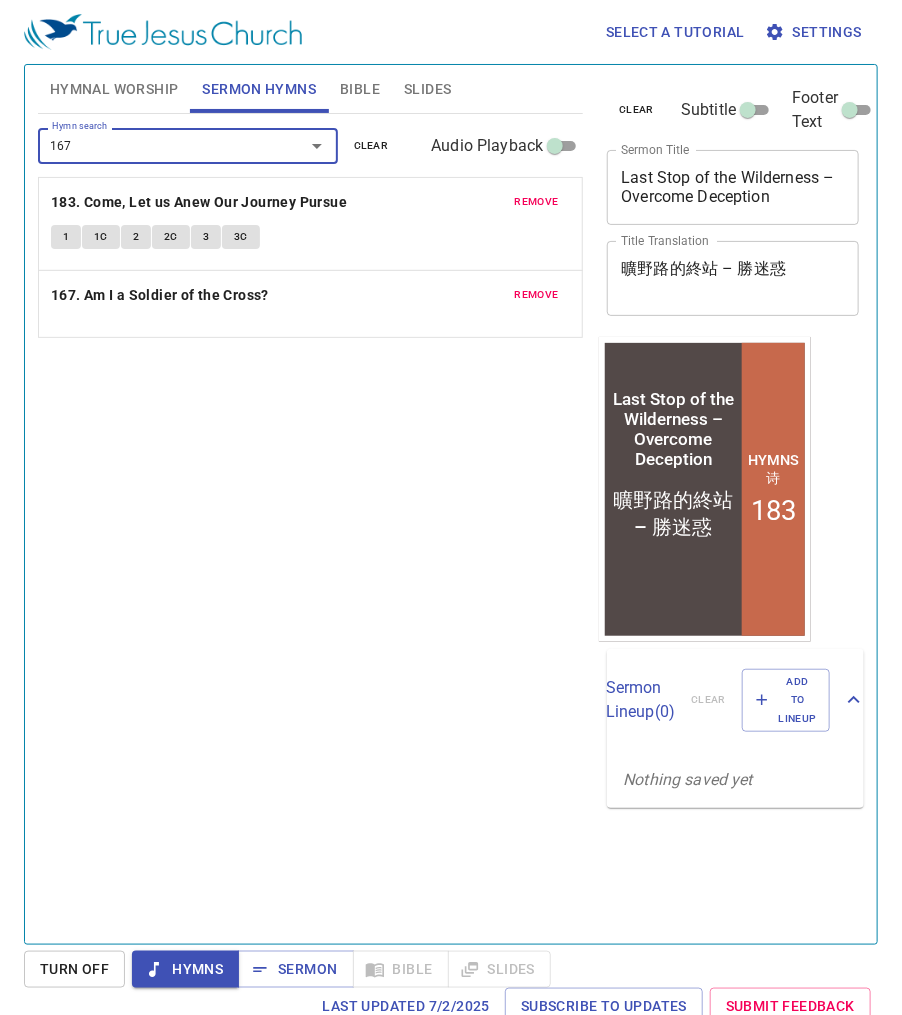 type 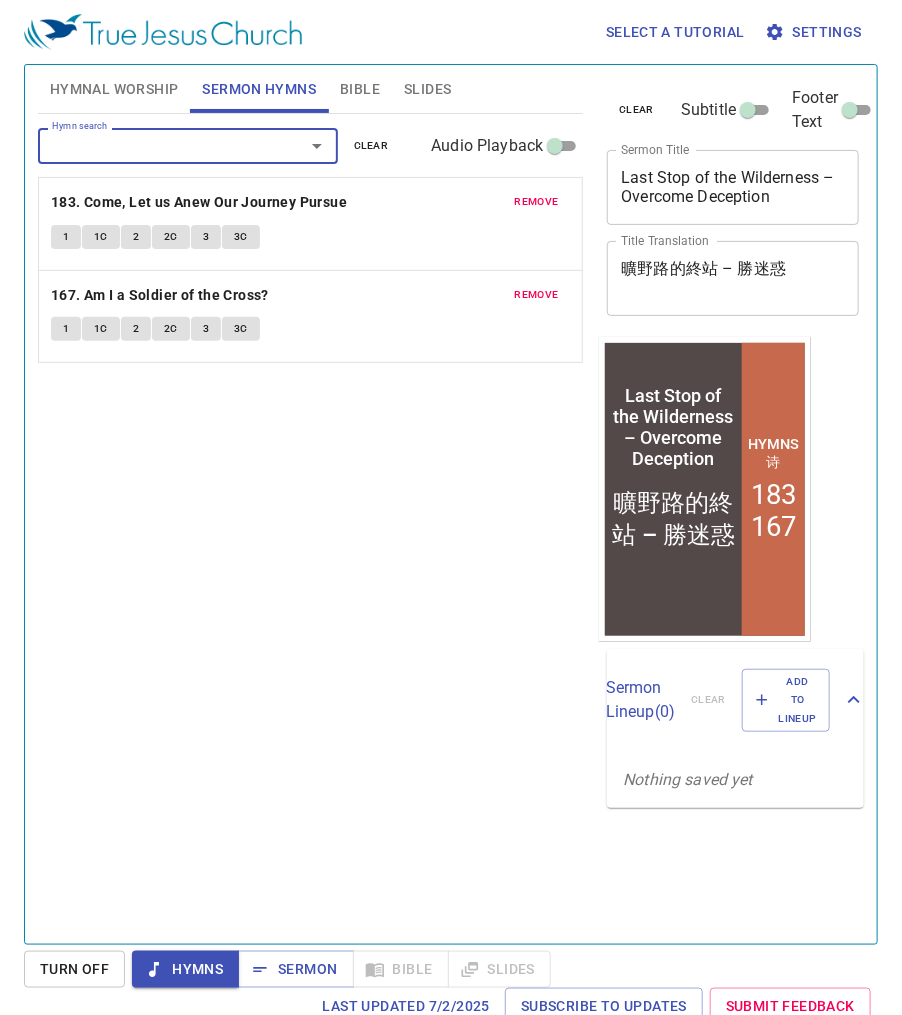 click on "Hymnal Worship" at bounding box center [114, 89] 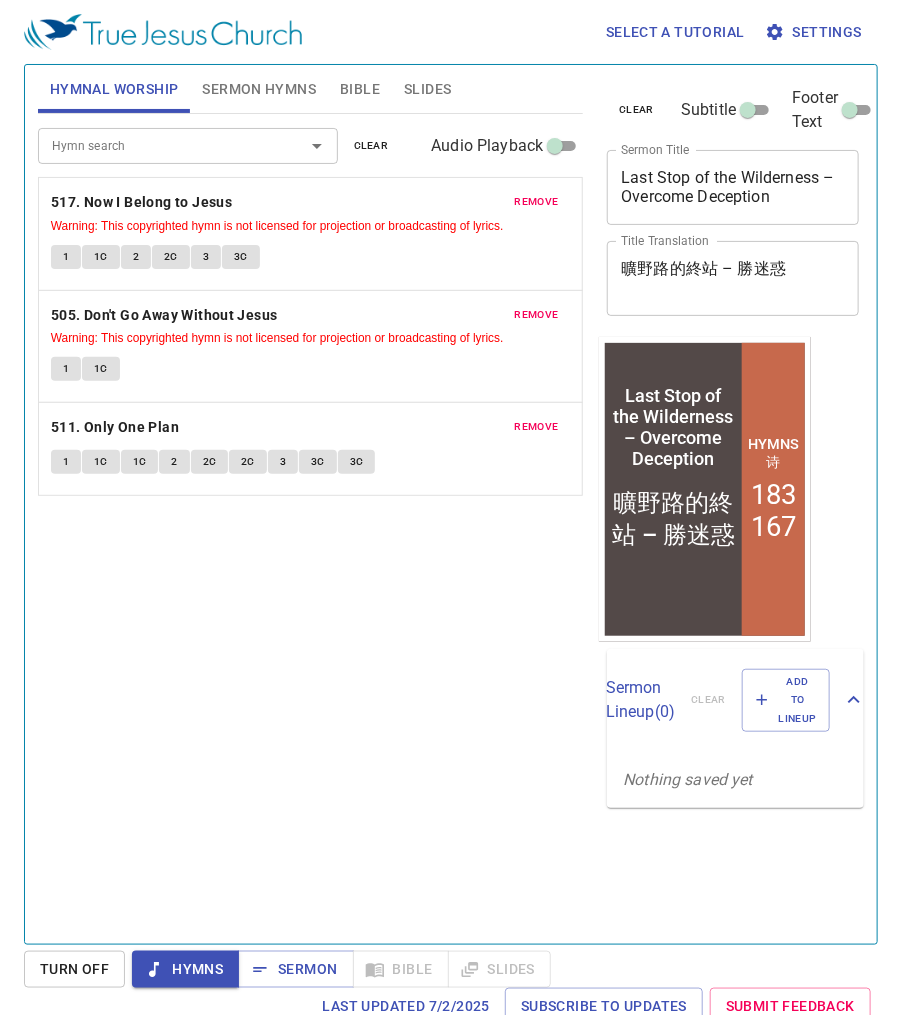 click on "Last Stop of the Wilderness – Overcome Deception" at bounding box center (733, 187) 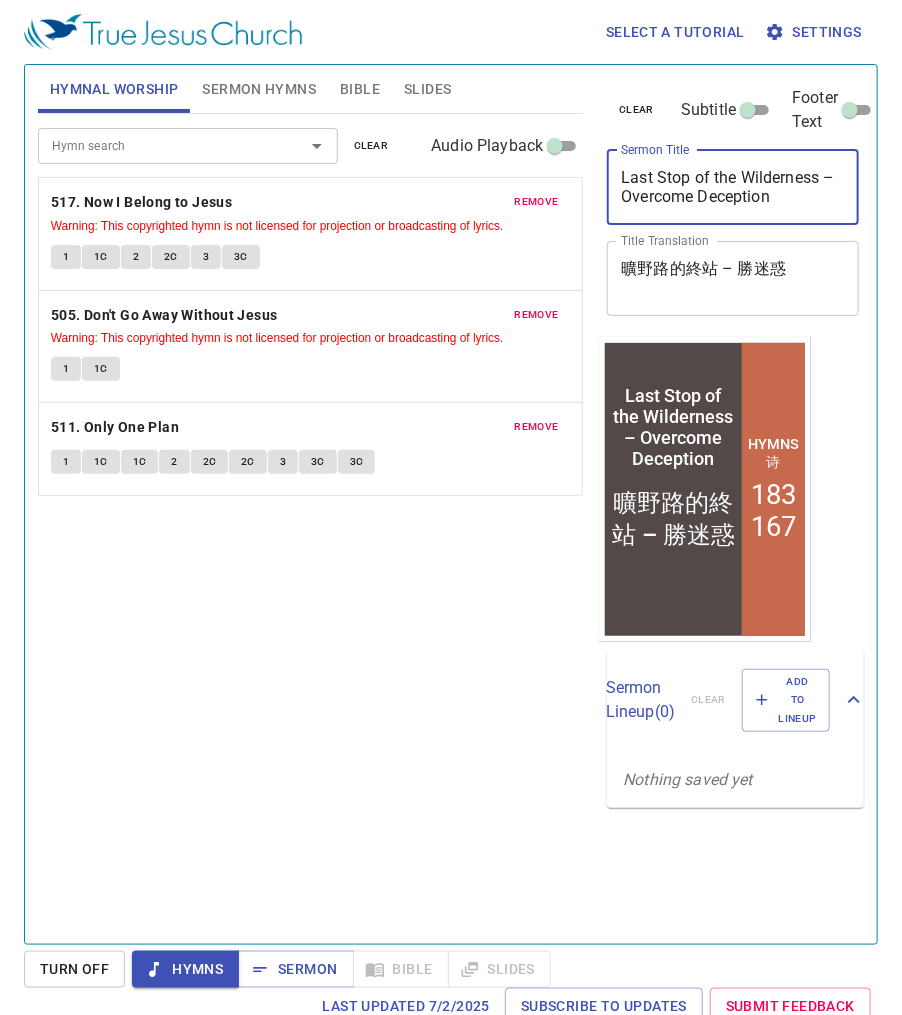 click on "Last Stop of the Wilderness – Overcome Deception" at bounding box center (733, 187) 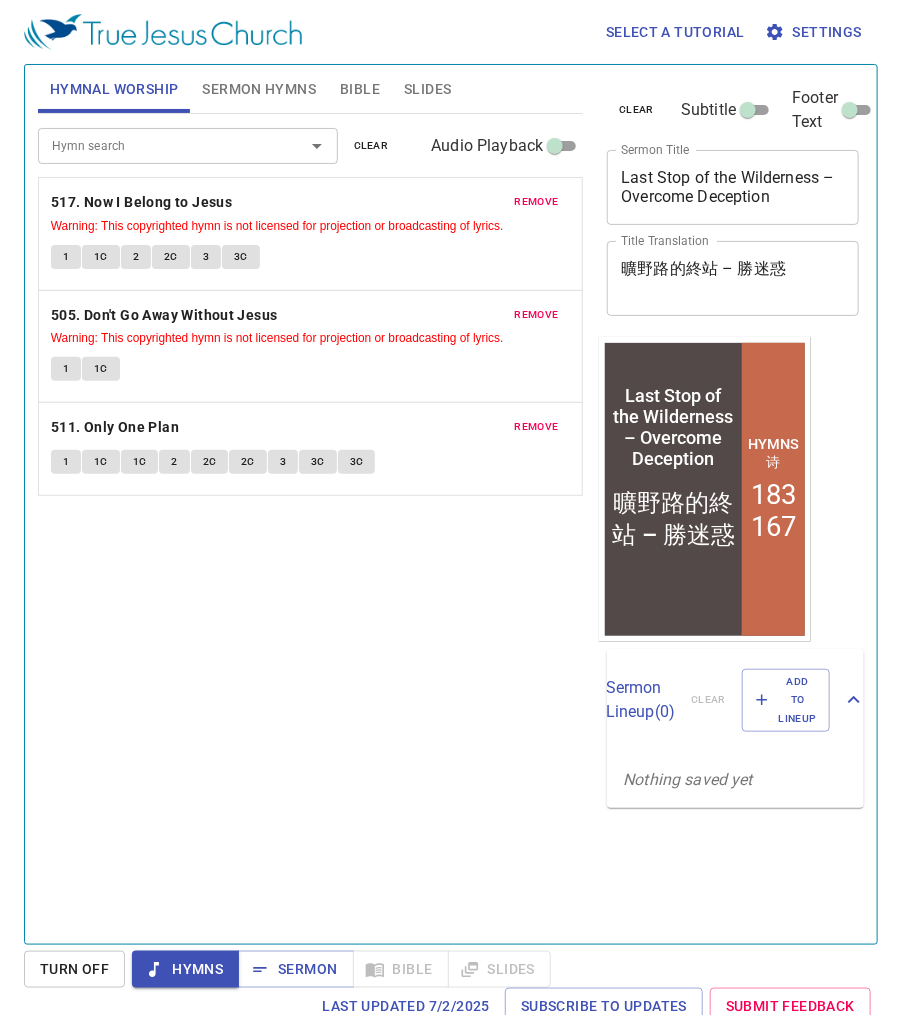 click on "曠野路的終站 – 勝迷惑" at bounding box center [733, 278] 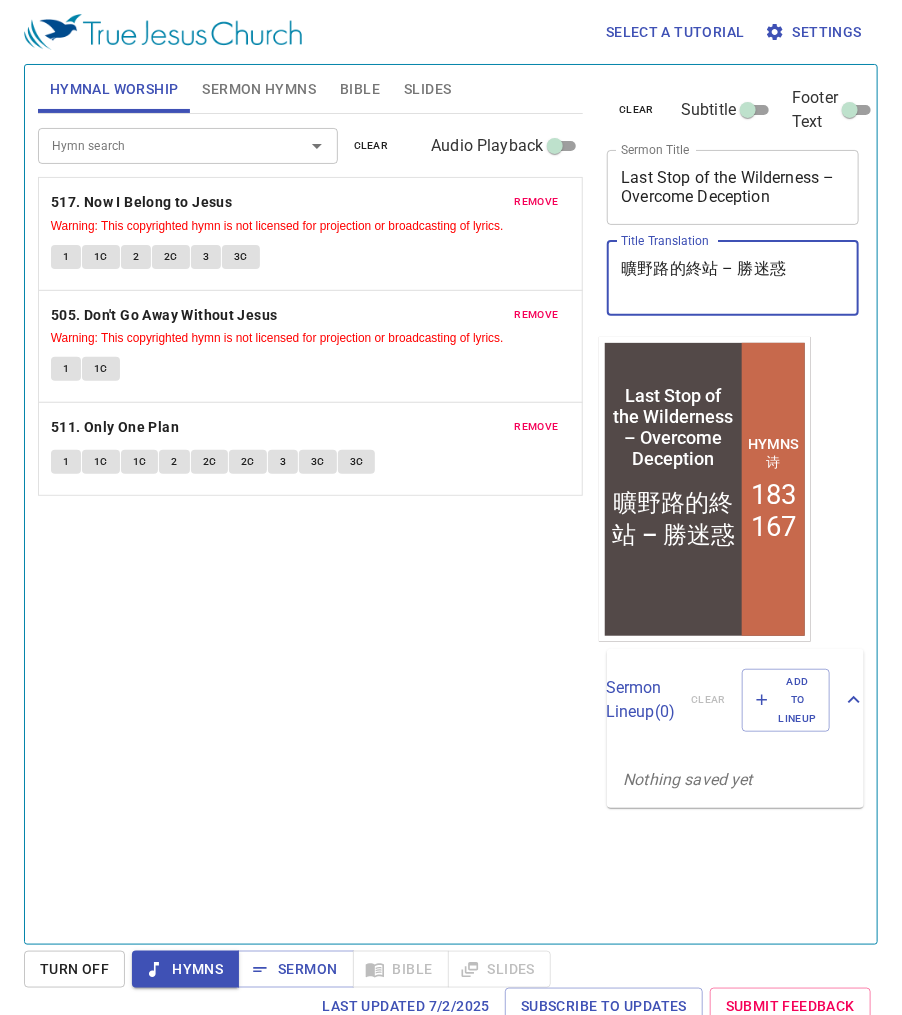 click on "曠野路的終站 – 勝迷惑" at bounding box center [733, 278] 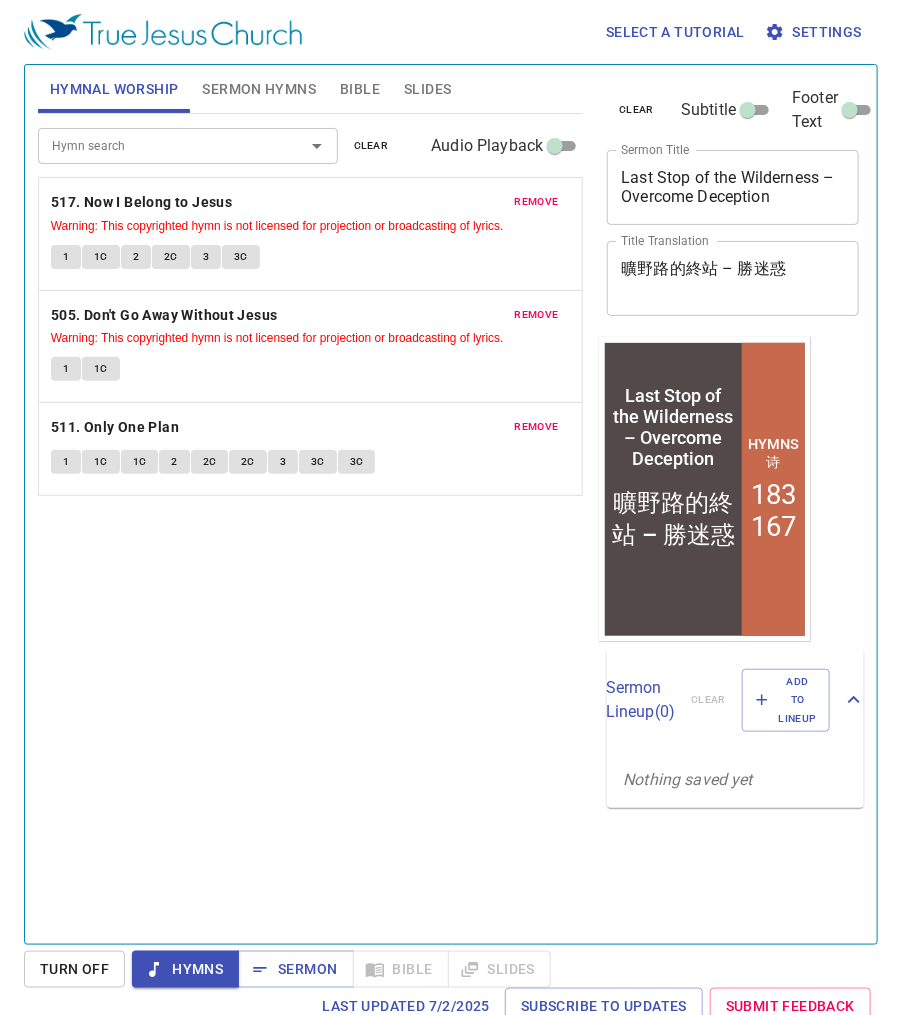 click on "Hymn search Hymn search   clear Audio Playback remove 517. Now I Belong to Jesus   Warning: This copyrighted hymn is not licensed for projection or broadcasting of lyrics. 1 1C 2 2C 3 3C remove 505. Don't Go Away Without Jesus   Warning: This copyrighted hymn is not licensed for projection or broadcasting of lyrics. 1 1C remove 511. Only One Plan   1 1C 1C 2 2C 2C 3 3C 3C" at bounding box center [311, 520] 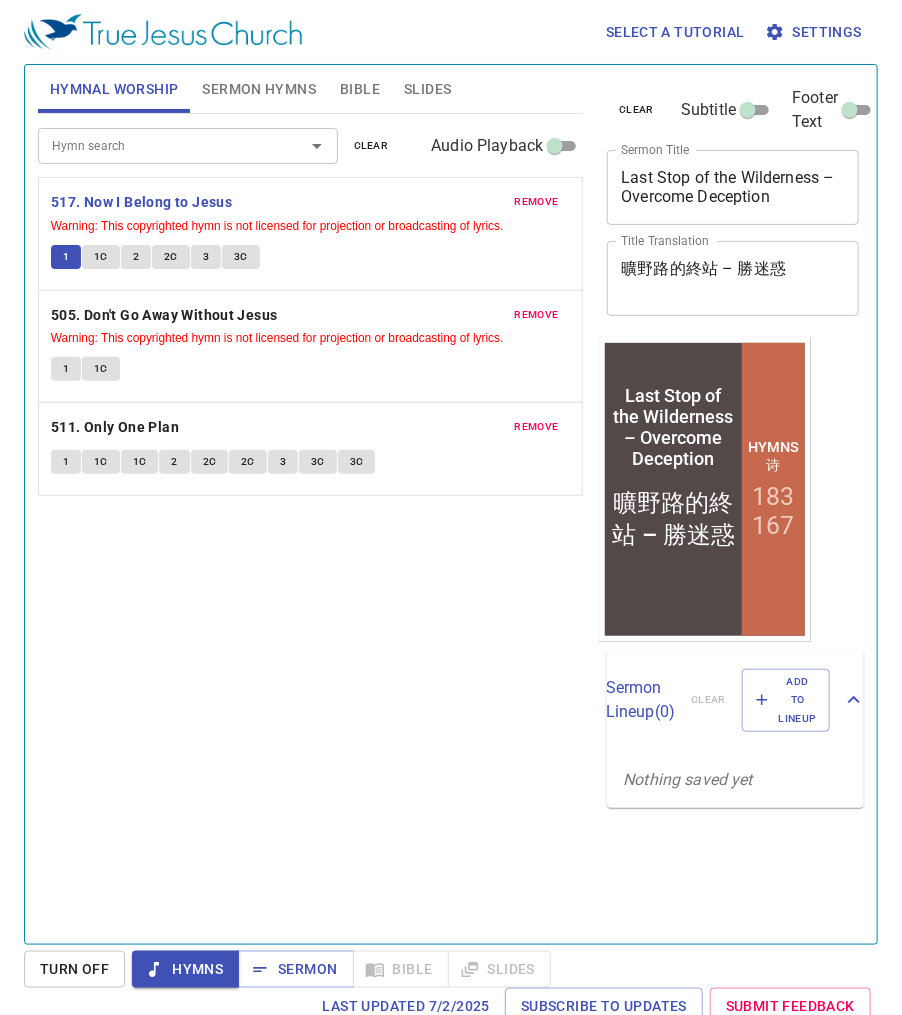 type 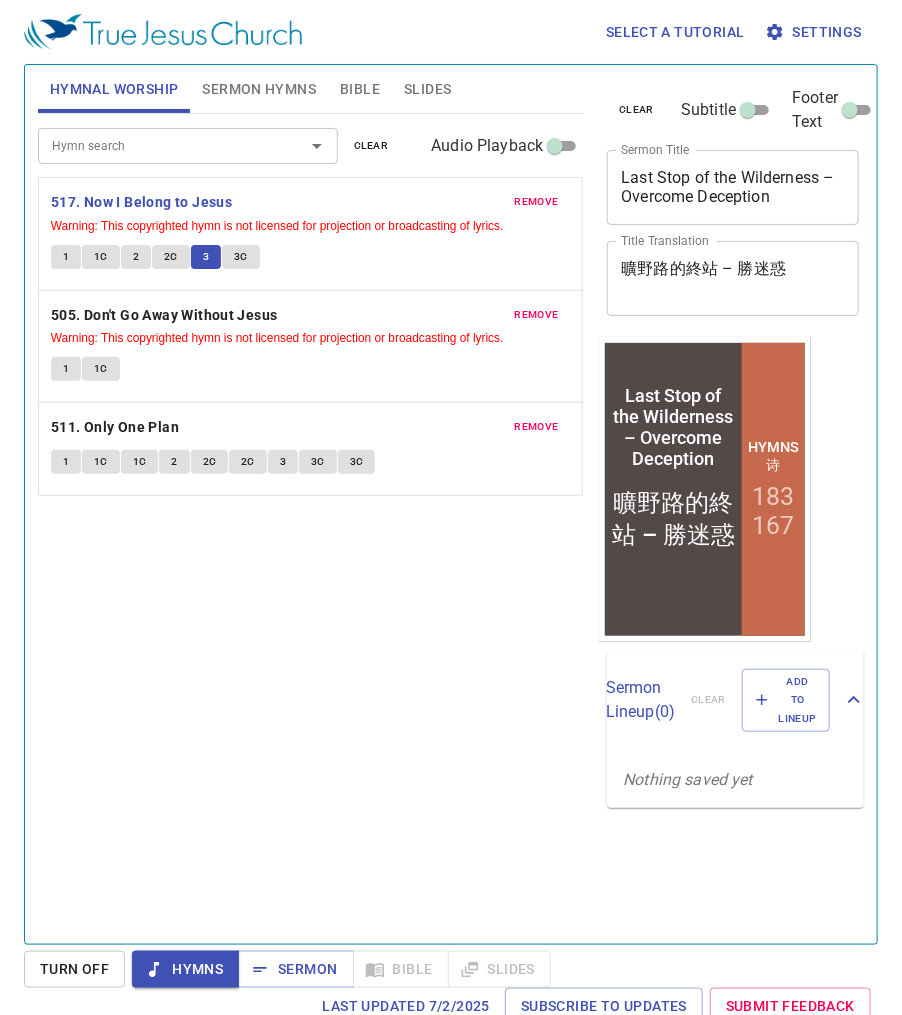 click on "Hymn search Hymn search   clear Audio Playback remove 517. Now I Belong to Jesus   Warning: This copyrighted hymn is not licensed for projection or broadcasting of lyrics. 1 1C 2 2C 3 3C remove 505. Don't Go Away Without Jesus   Warning: This copyrighted hymn is not licensed for projection or broadcasting of lyrics. 1 1C remove 511. Only One Plan   1 1C 1C 2 2C 2C 3 3C 3C" at bounding box center (311, 520) 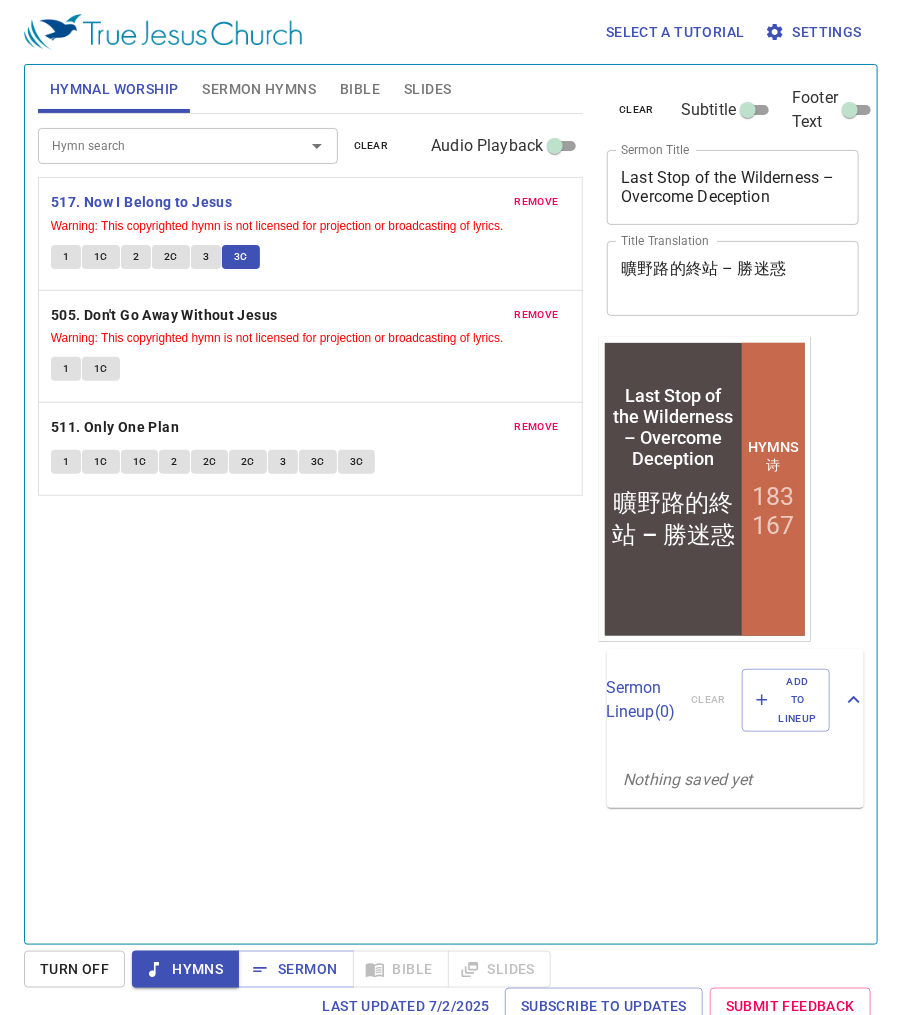 click on "Hymn search Hymn search   clear Audio Playback remove 517. Now I Belong to Jesus   Warning: This copyrighted hymn is not licensed for projection or broadcasting of lyrics. 1 1C 2 2C 3 3C remove 505. Don't Go Away Without Jesus   Warning: This copyrighted hymn is not licensed for projection or broadcasting of lyrics. 1 1C remove 511. Only One Plan   1 1C 1C 2 2C 2C 3 3C 3C" at bounding box center [311, 520] 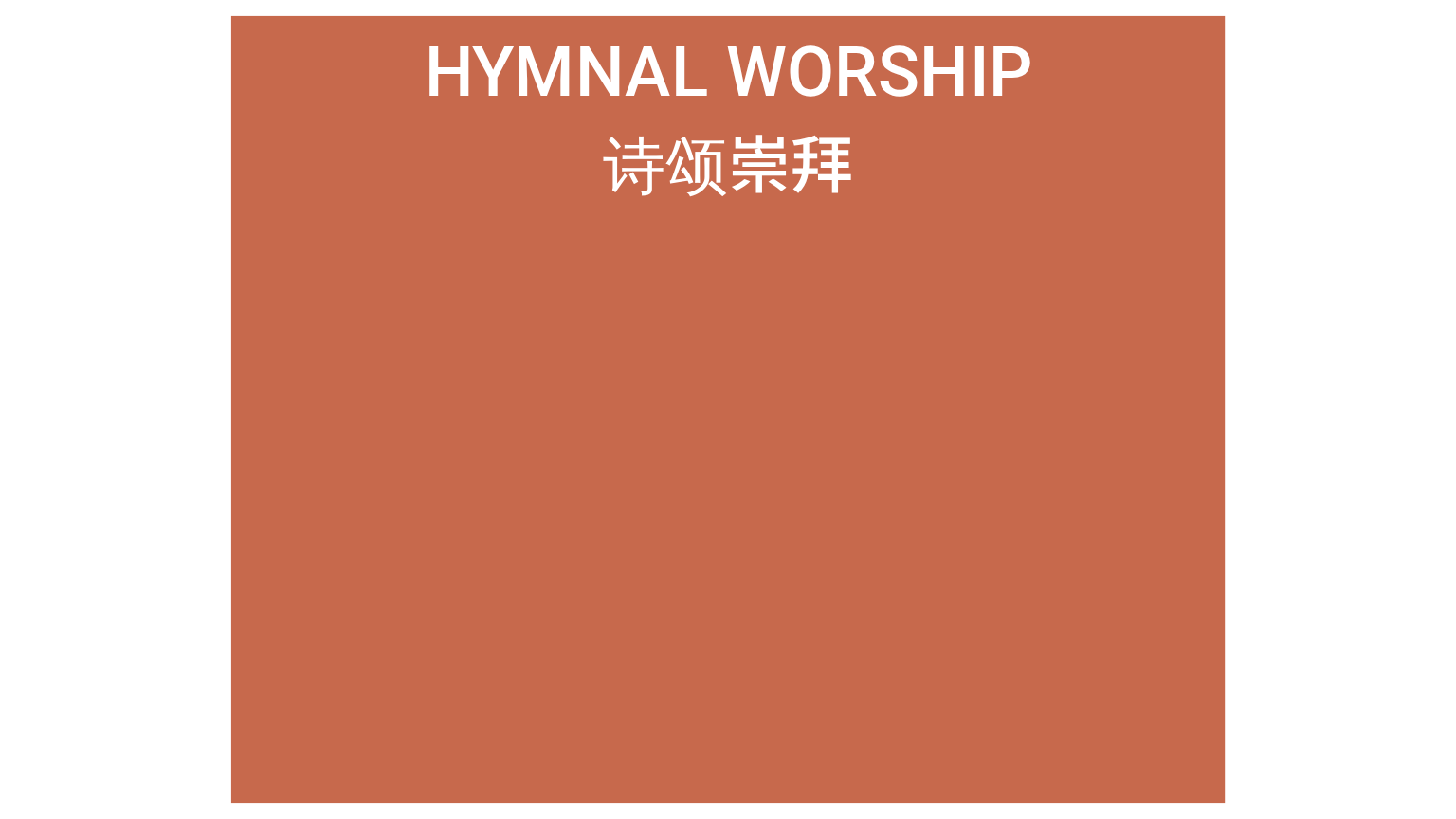 scroll, scrollTop: 0, scrollLeft: 0, axis: both 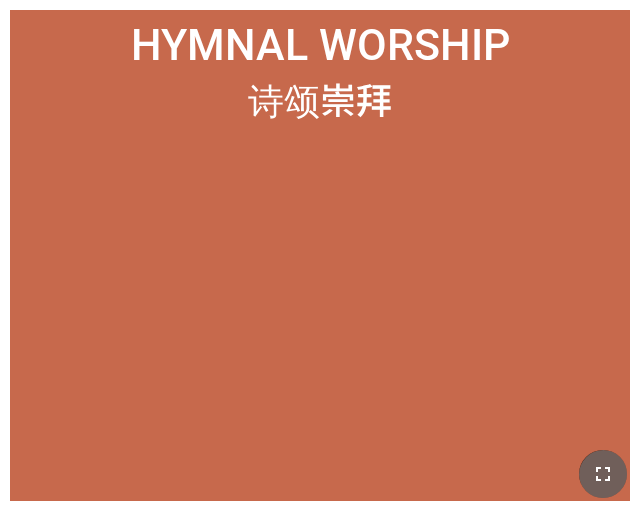 click at bounding box center (603, 474) 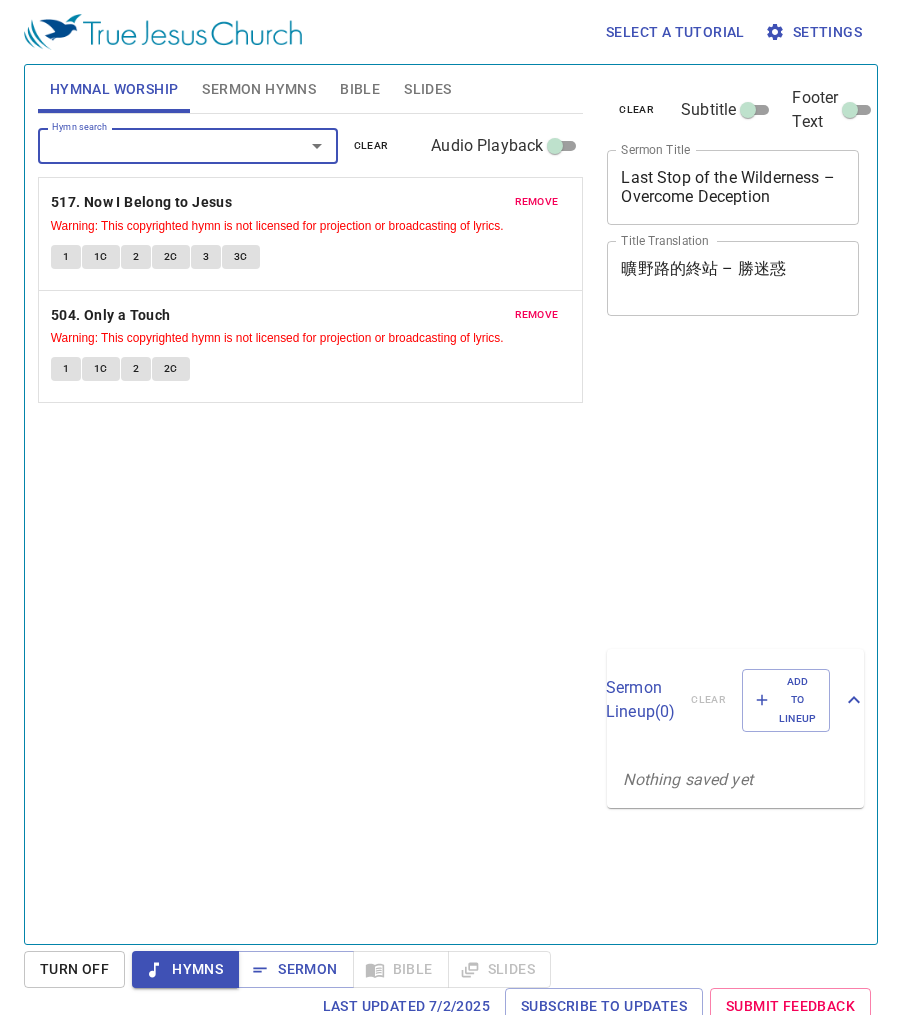 scroll, scrollTop: 0, scrollLeft: 0, axis: both 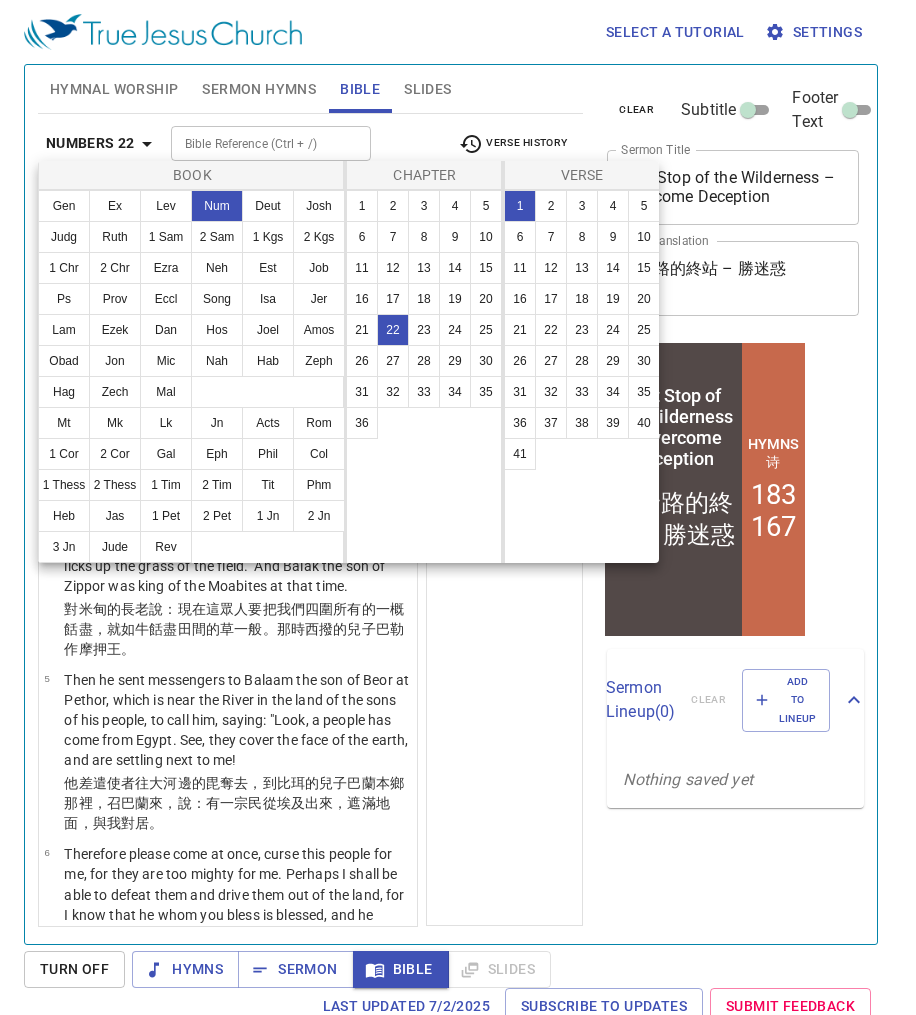 click on "33" at bounding box center (424, 392) 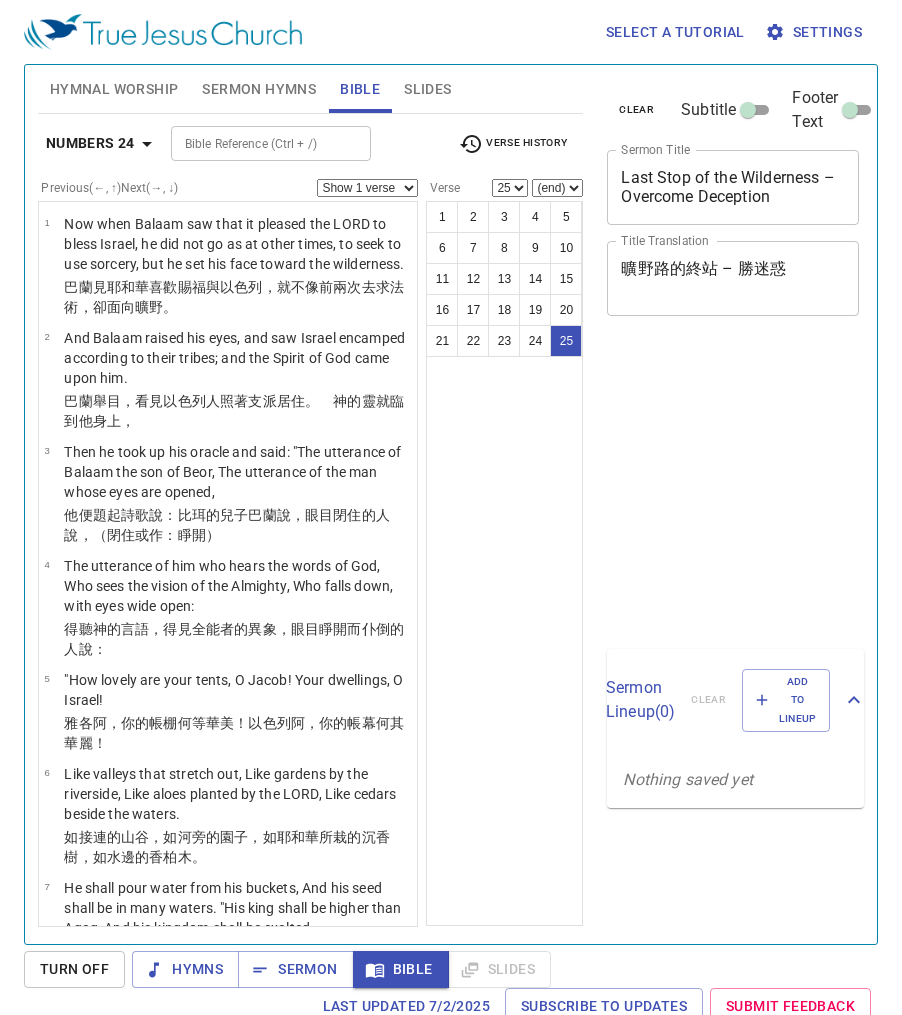 select on "25" 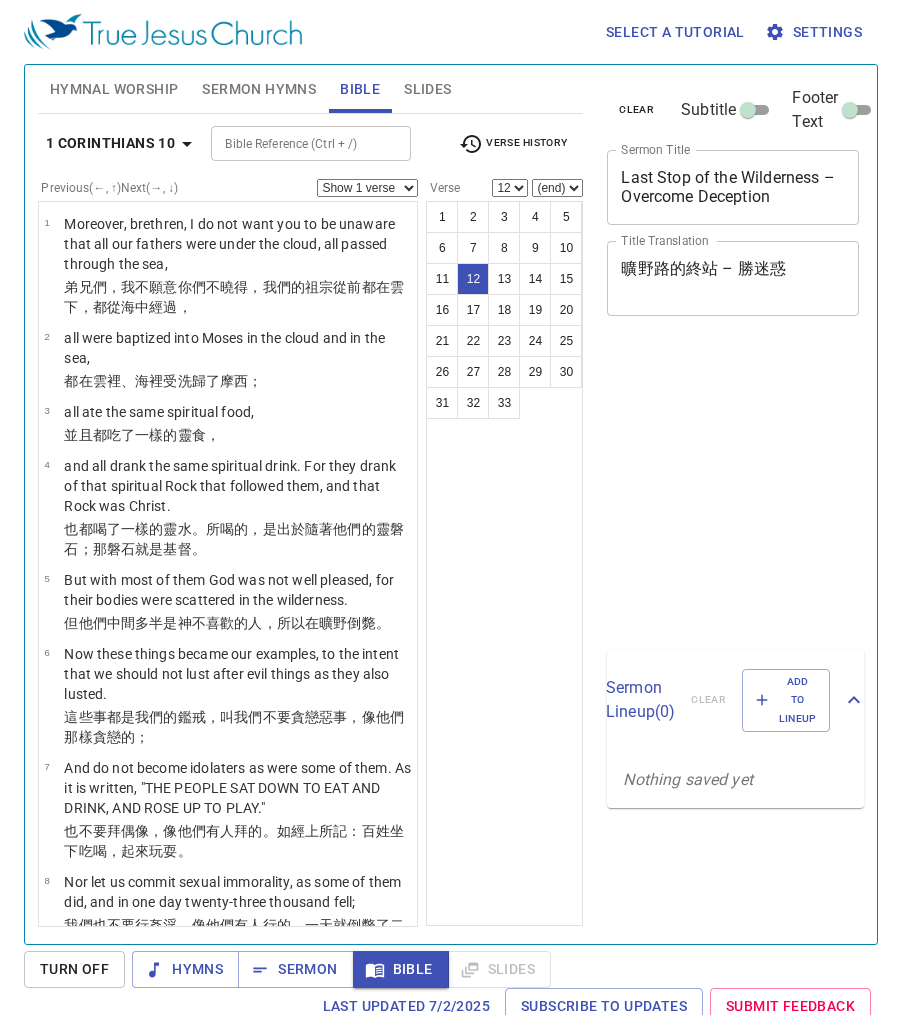 select on "12" 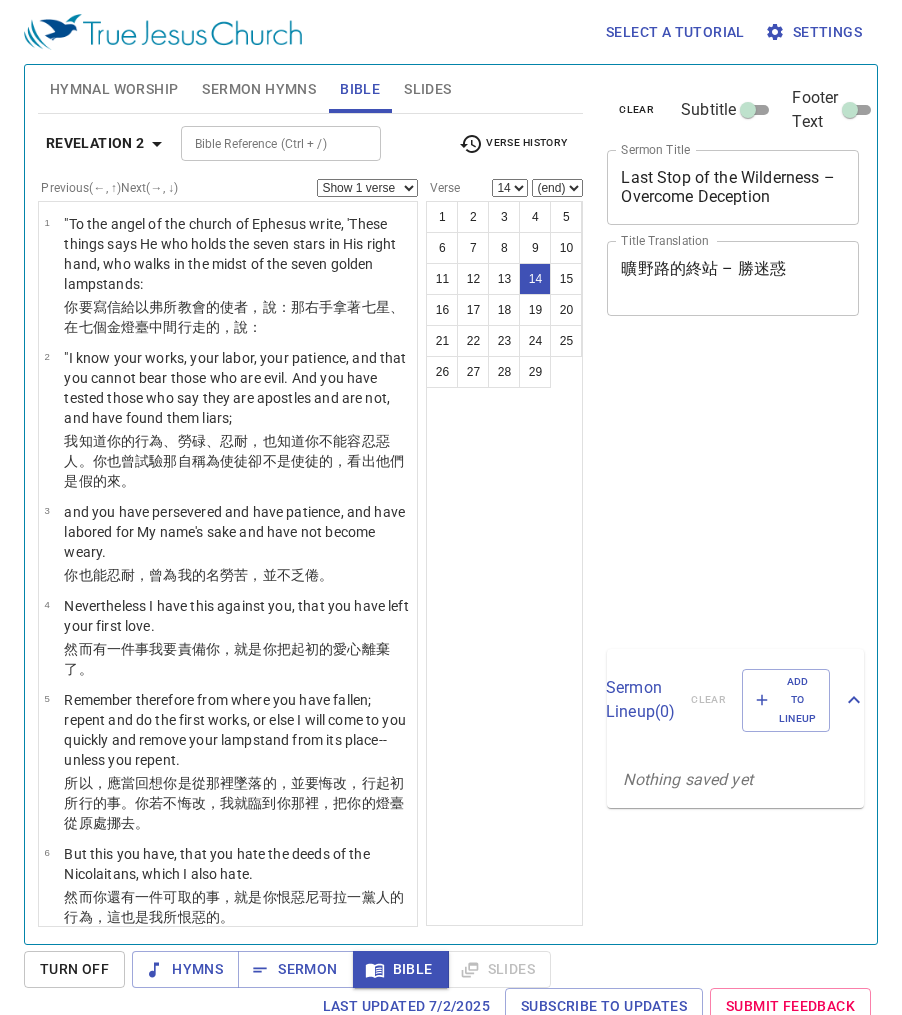 select on "14" 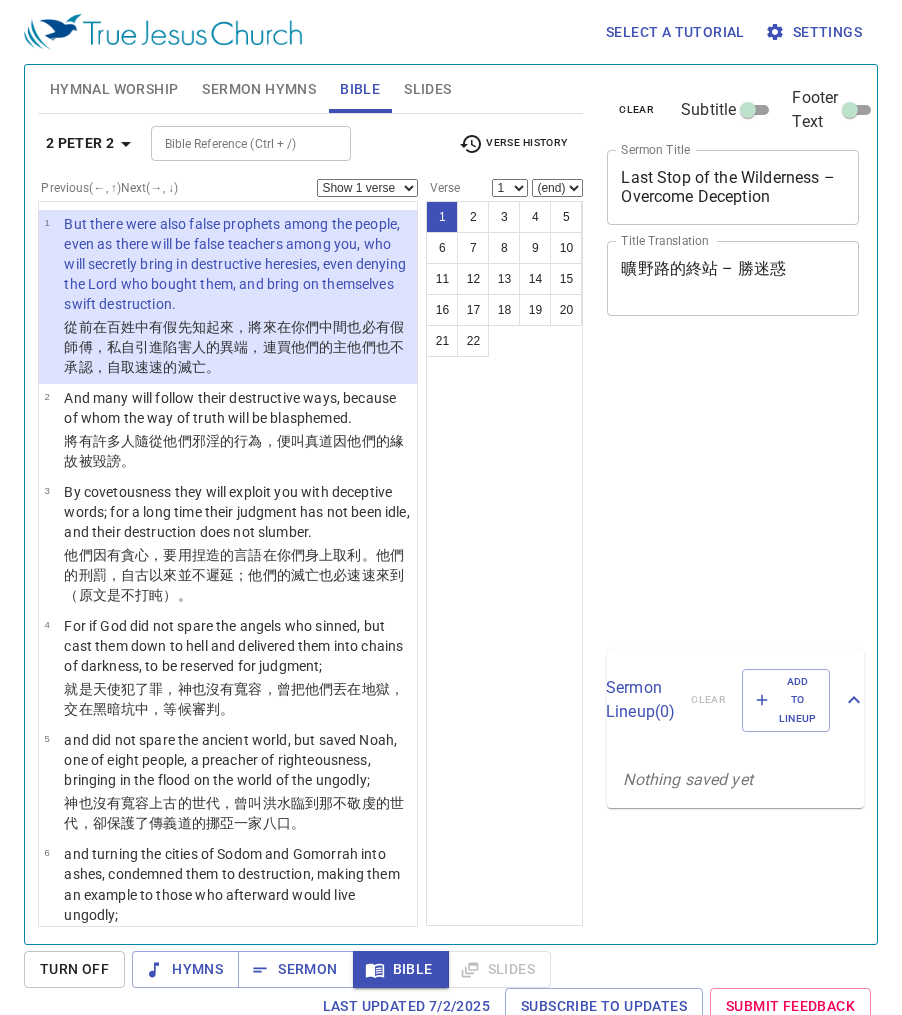 scroll, scrollTop: 9, scrollLeft: 0, axis: vertical 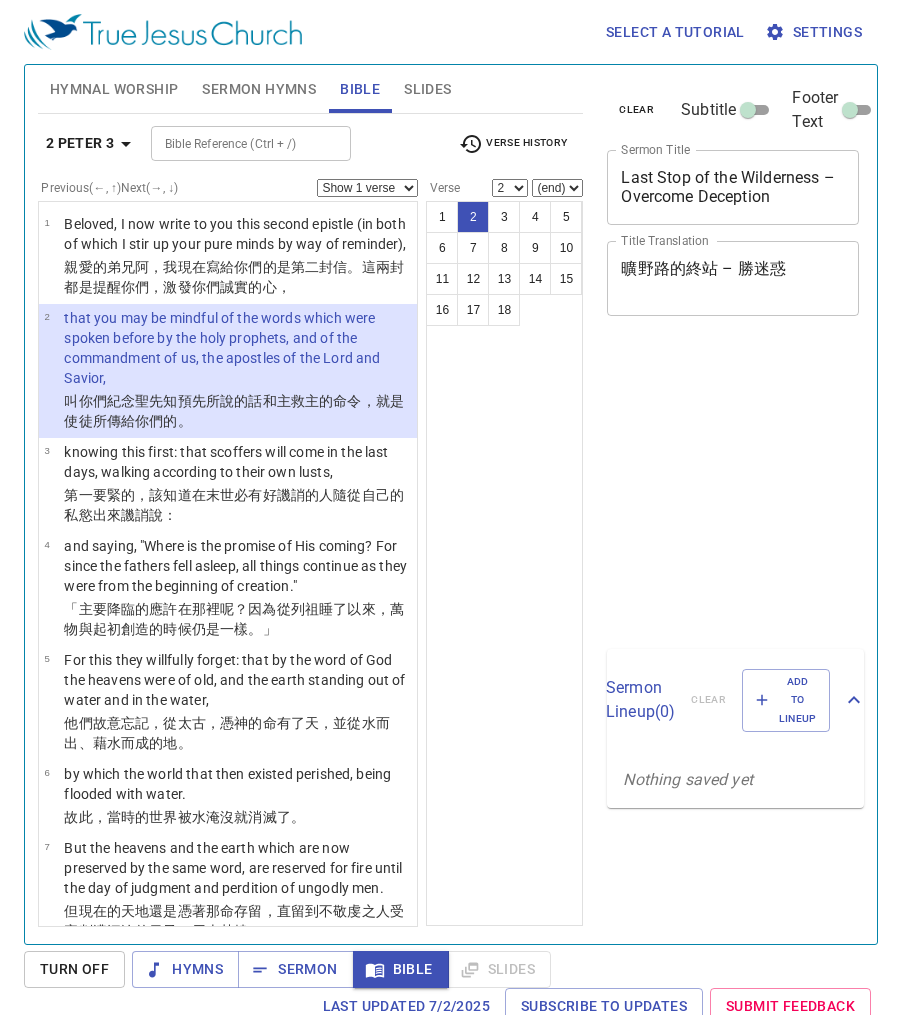 select on "2" 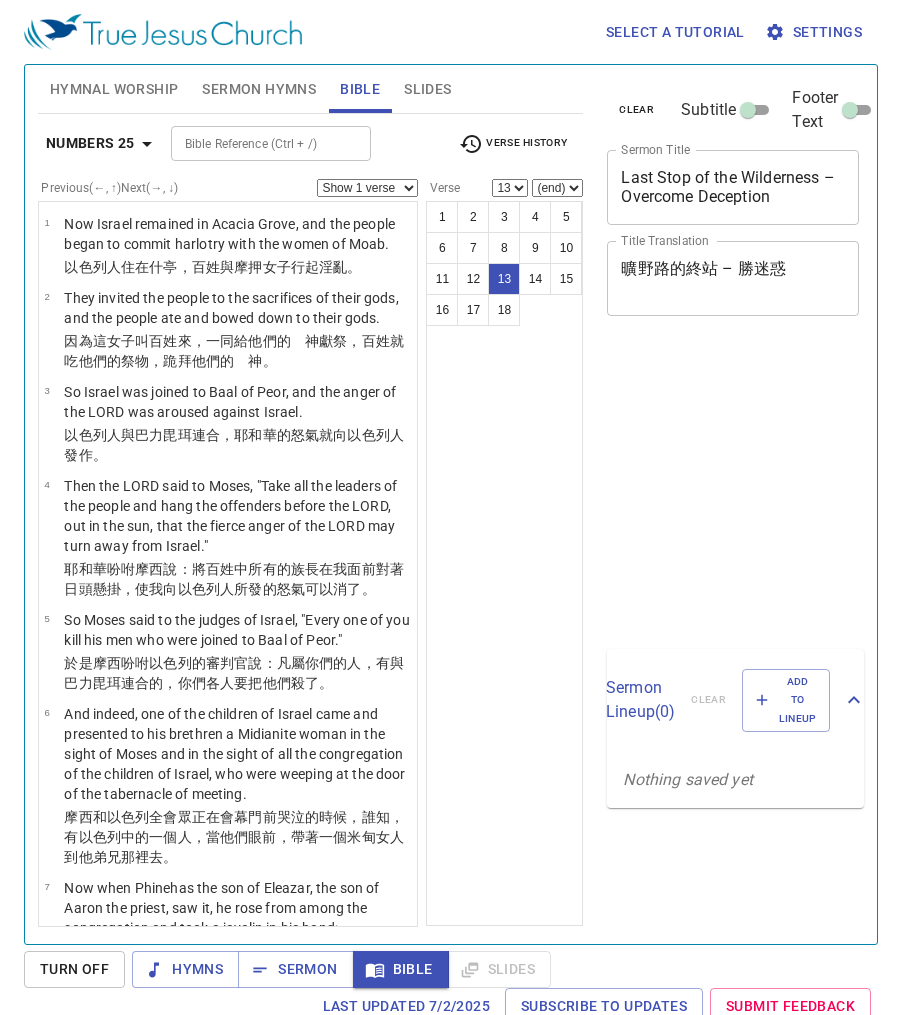 select on "13" 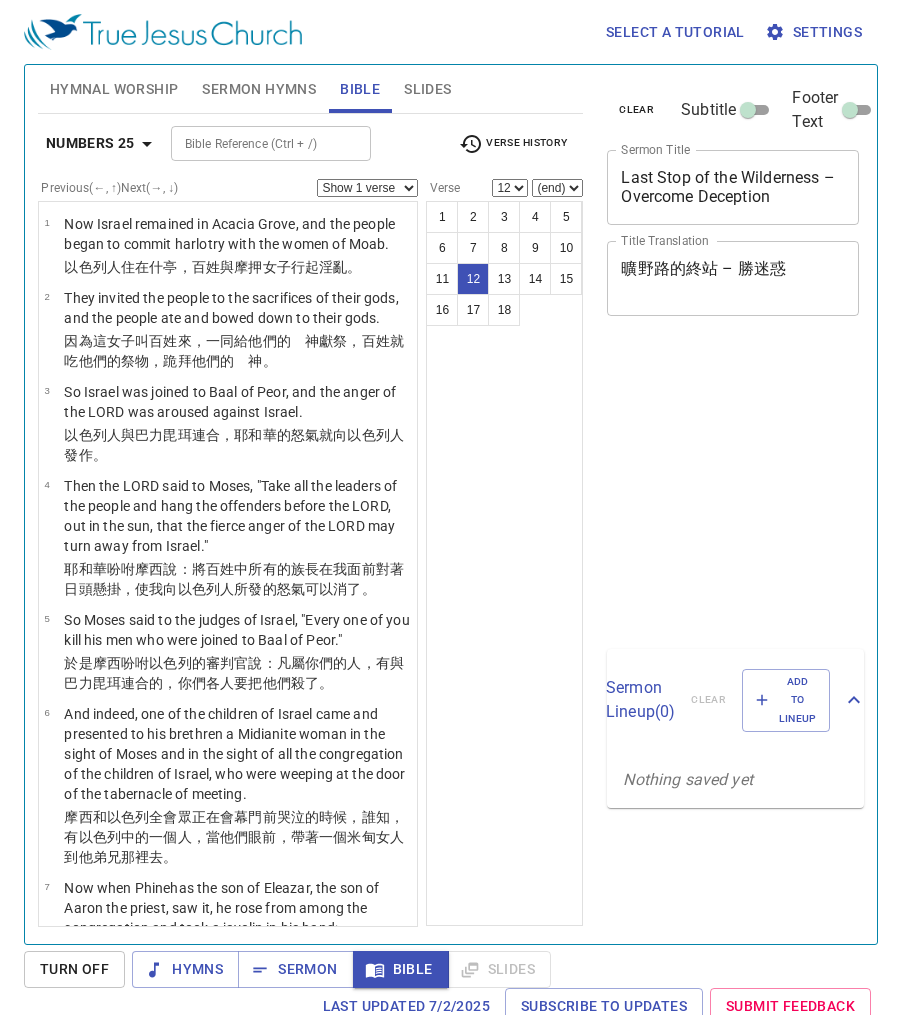select on "12" 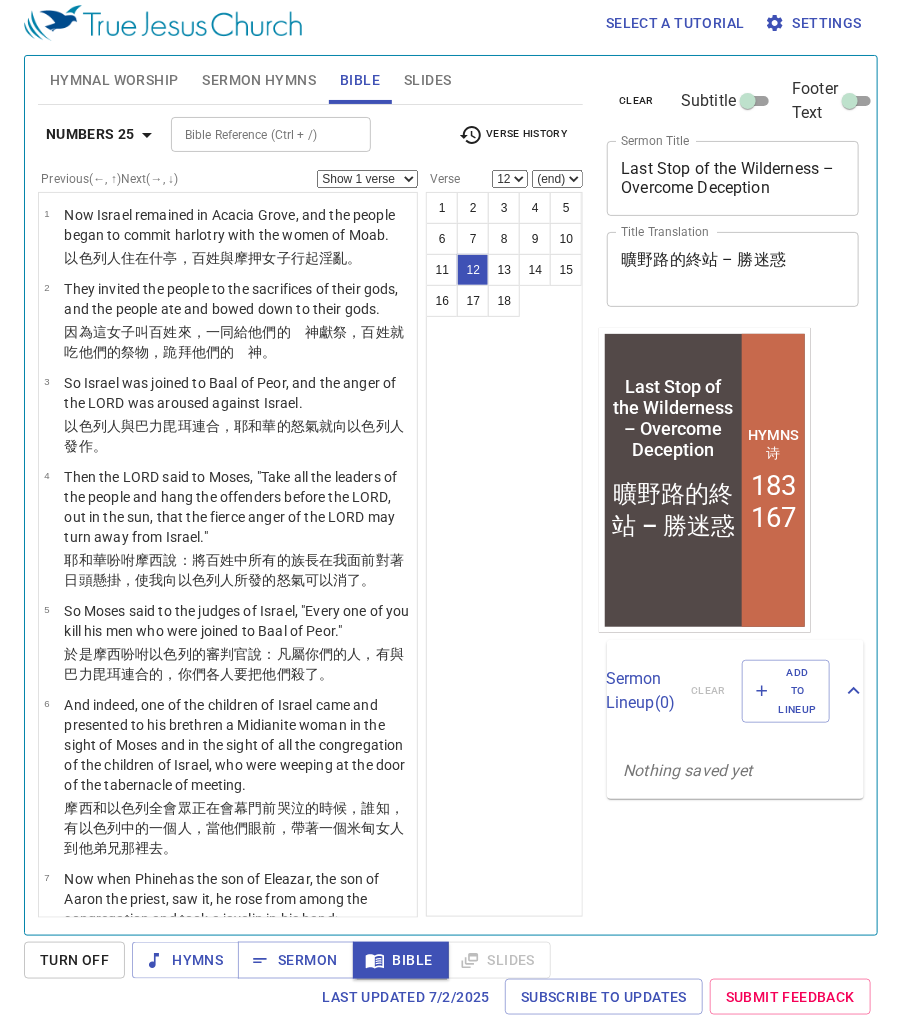 scroll, scrollTop: 9, scrollLeft: 0, axis: vertical 